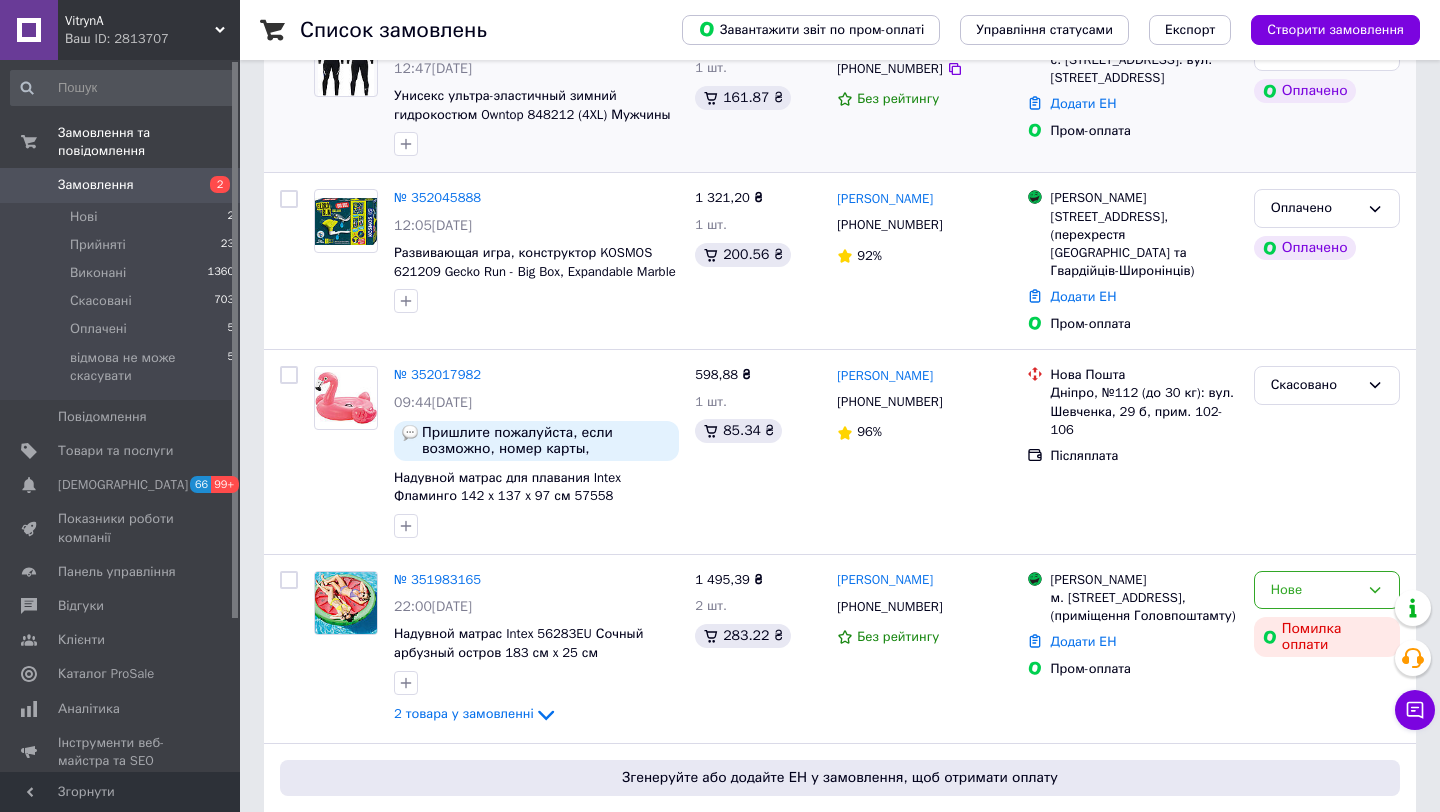 scroll, scrollTop: 354, scrollLeft: 0, axis: vertical 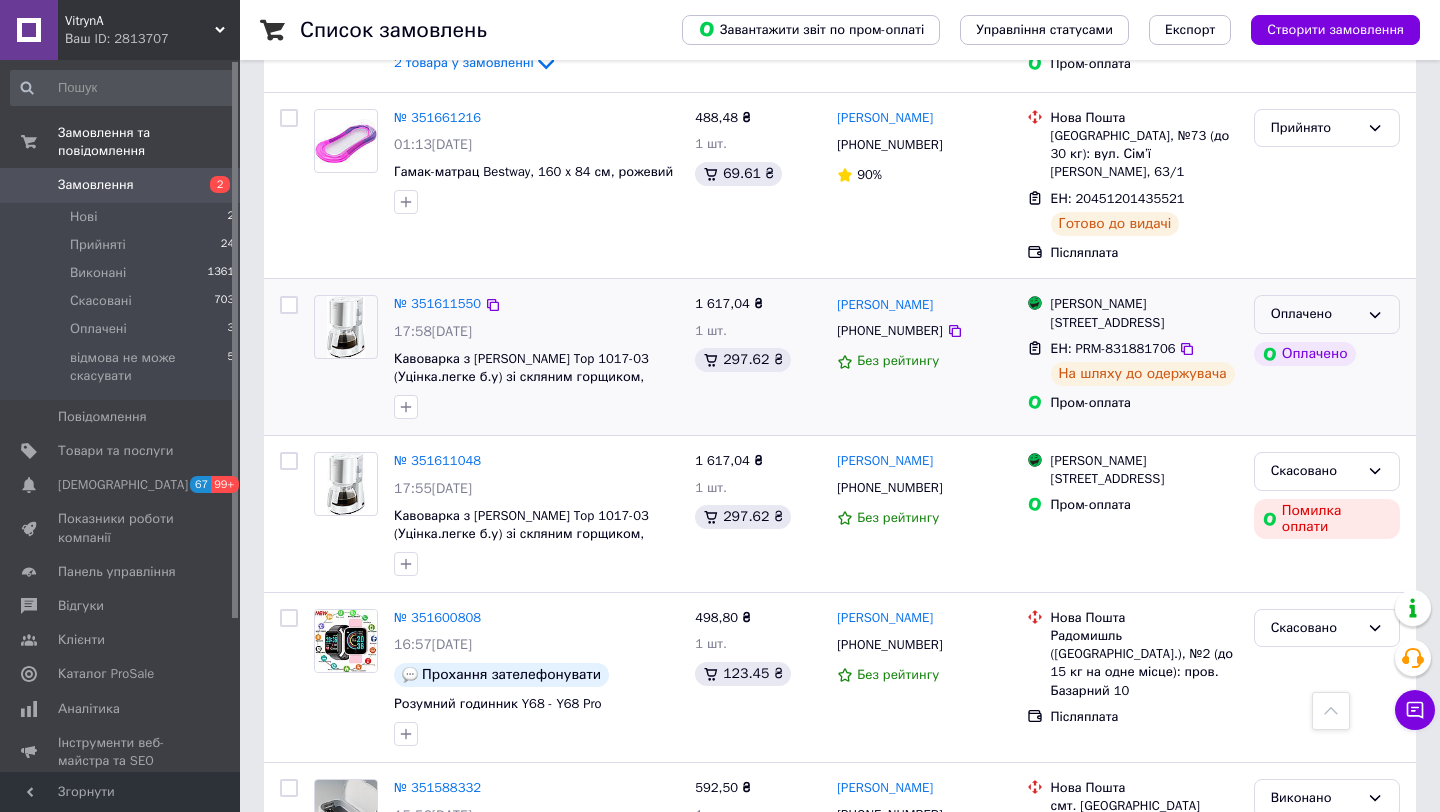 click 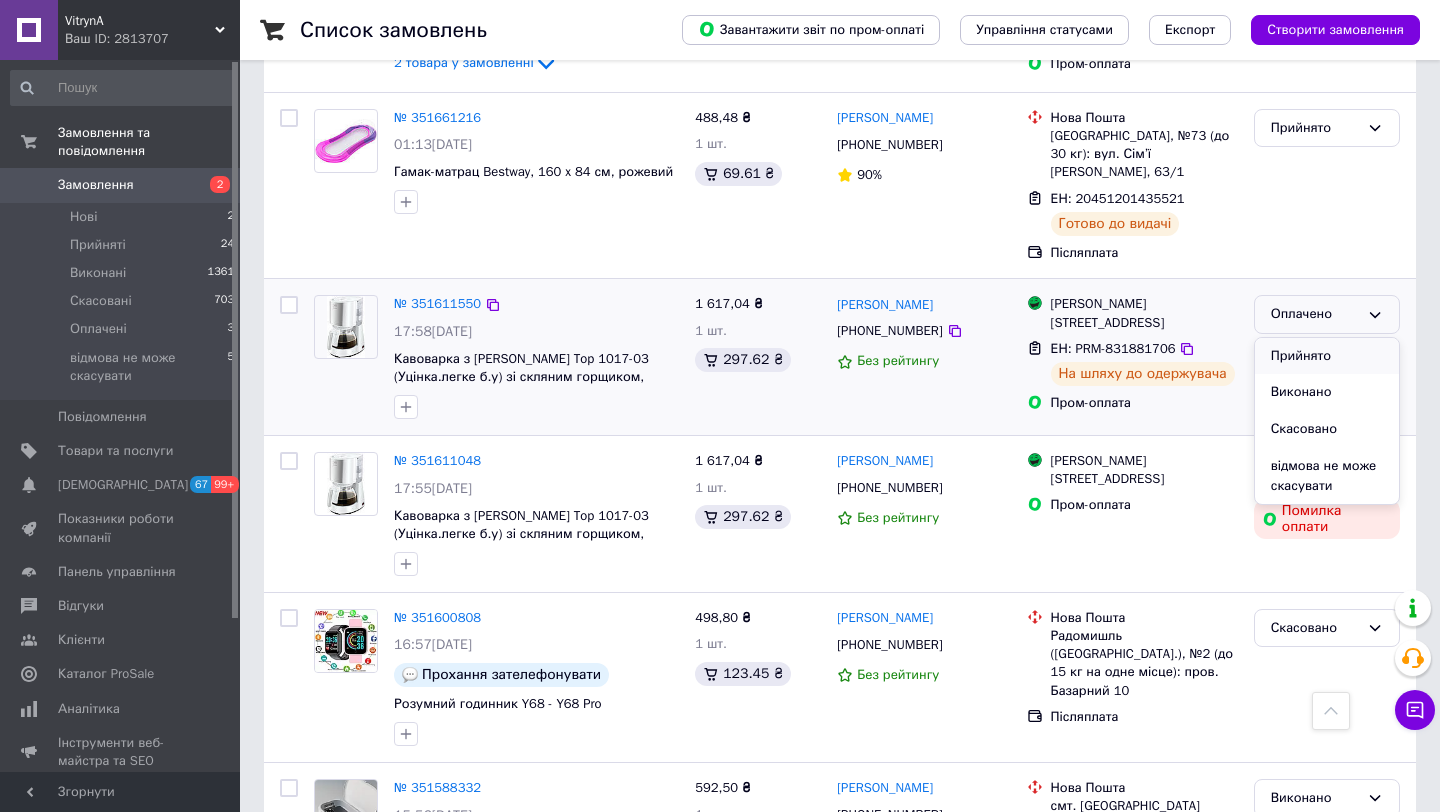 click on "Прийнято" at bounding box center [1327, 356] 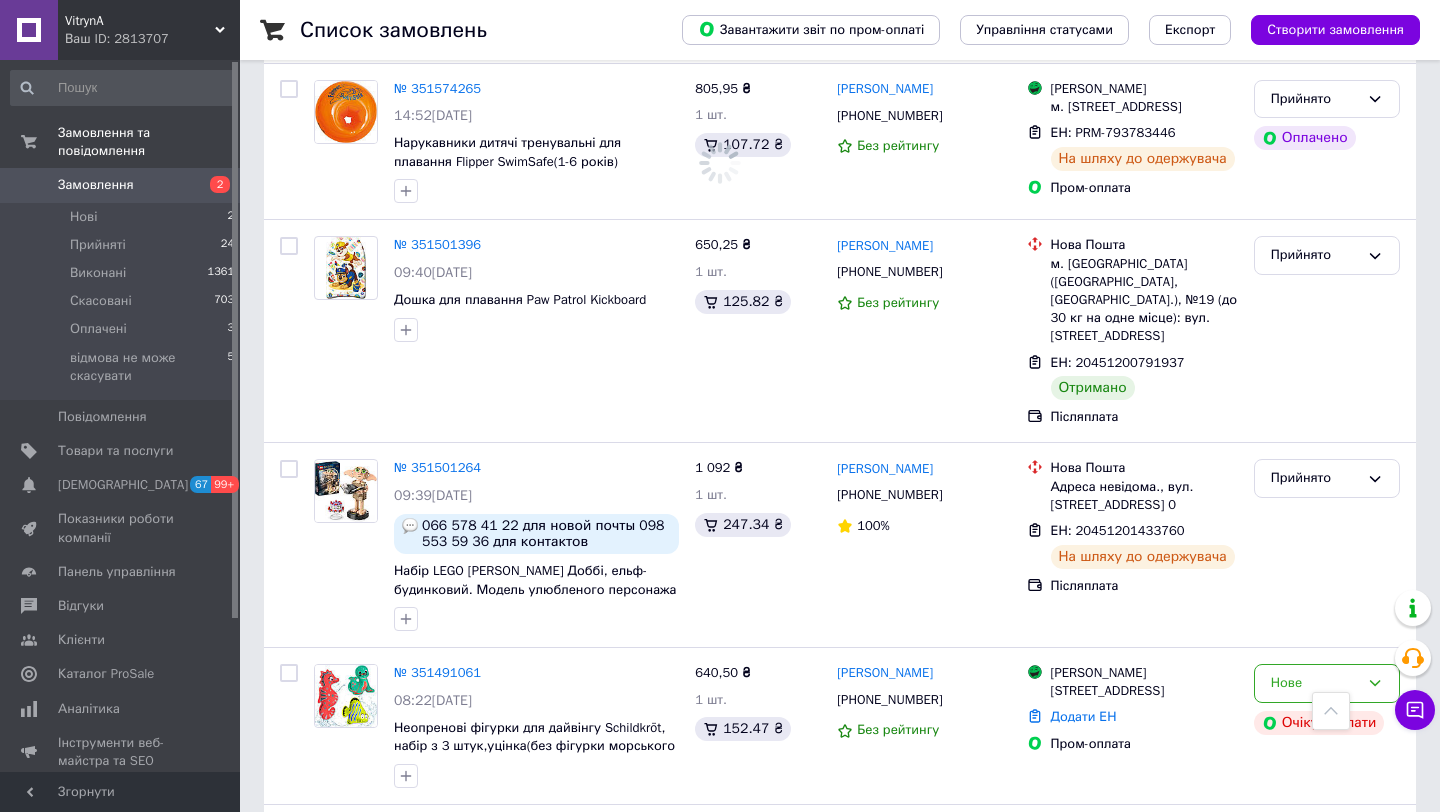 scroll, scrollTop: 2995, scrollLeft: 0, axis: vertical 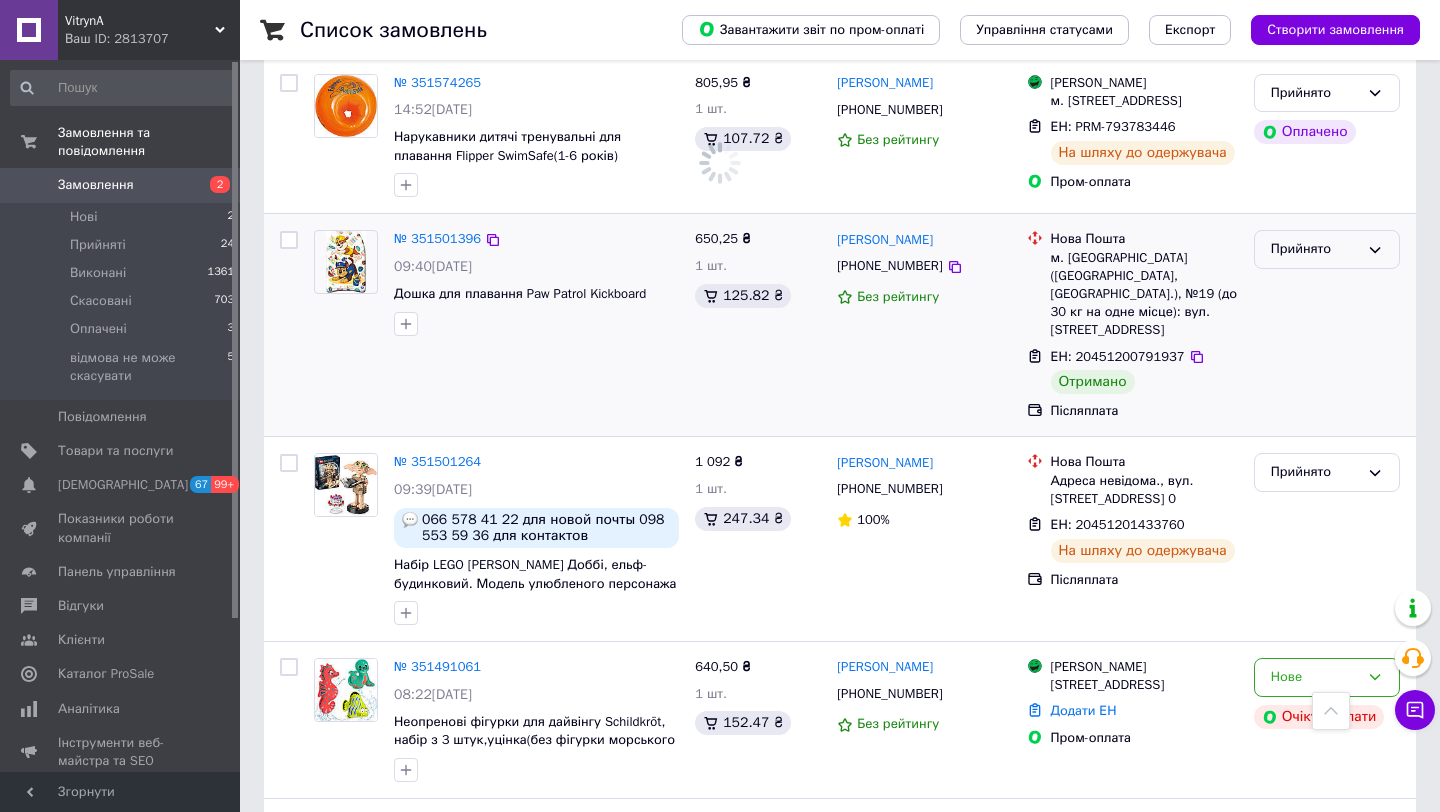 click 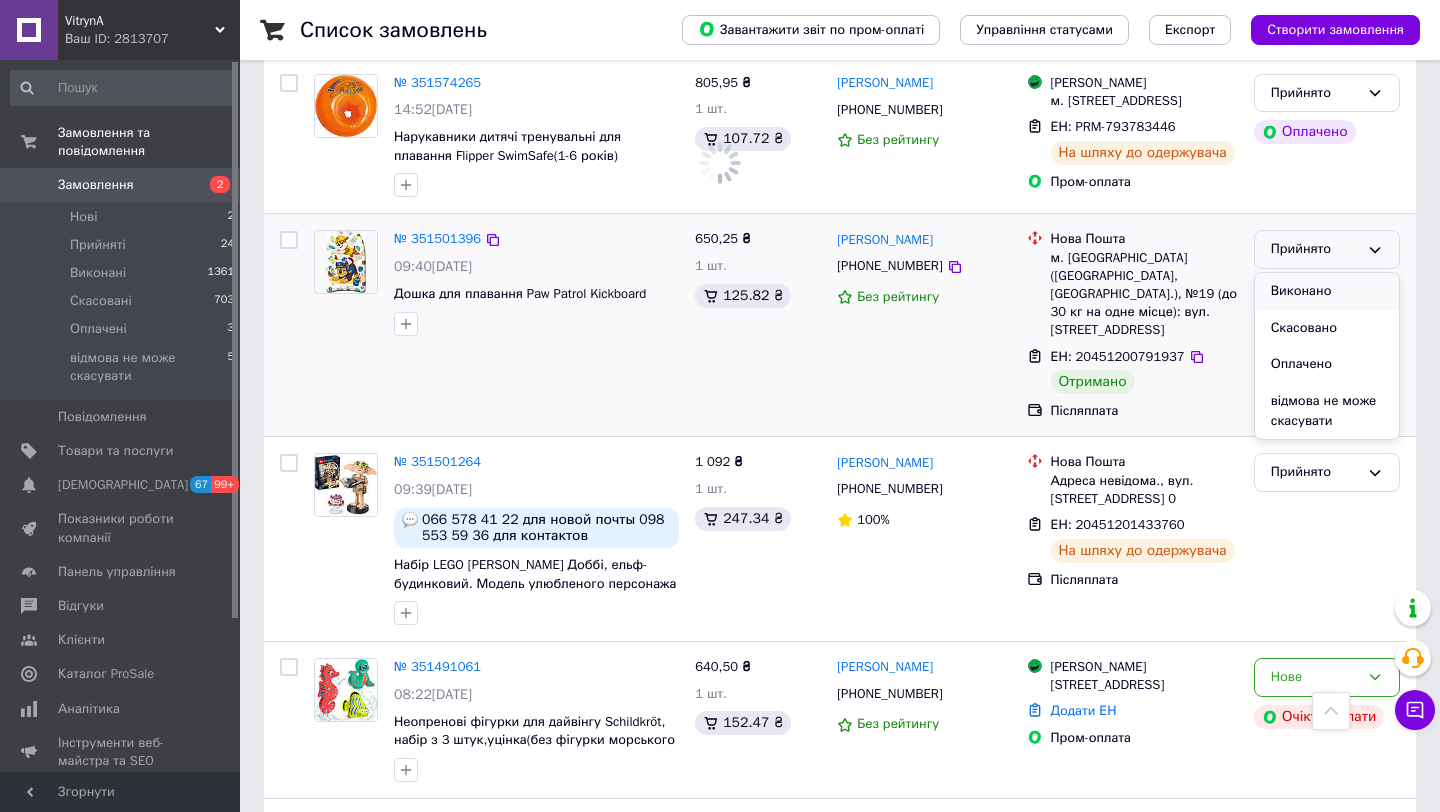 click on "Виконано" at bounding box center [1327, 291] 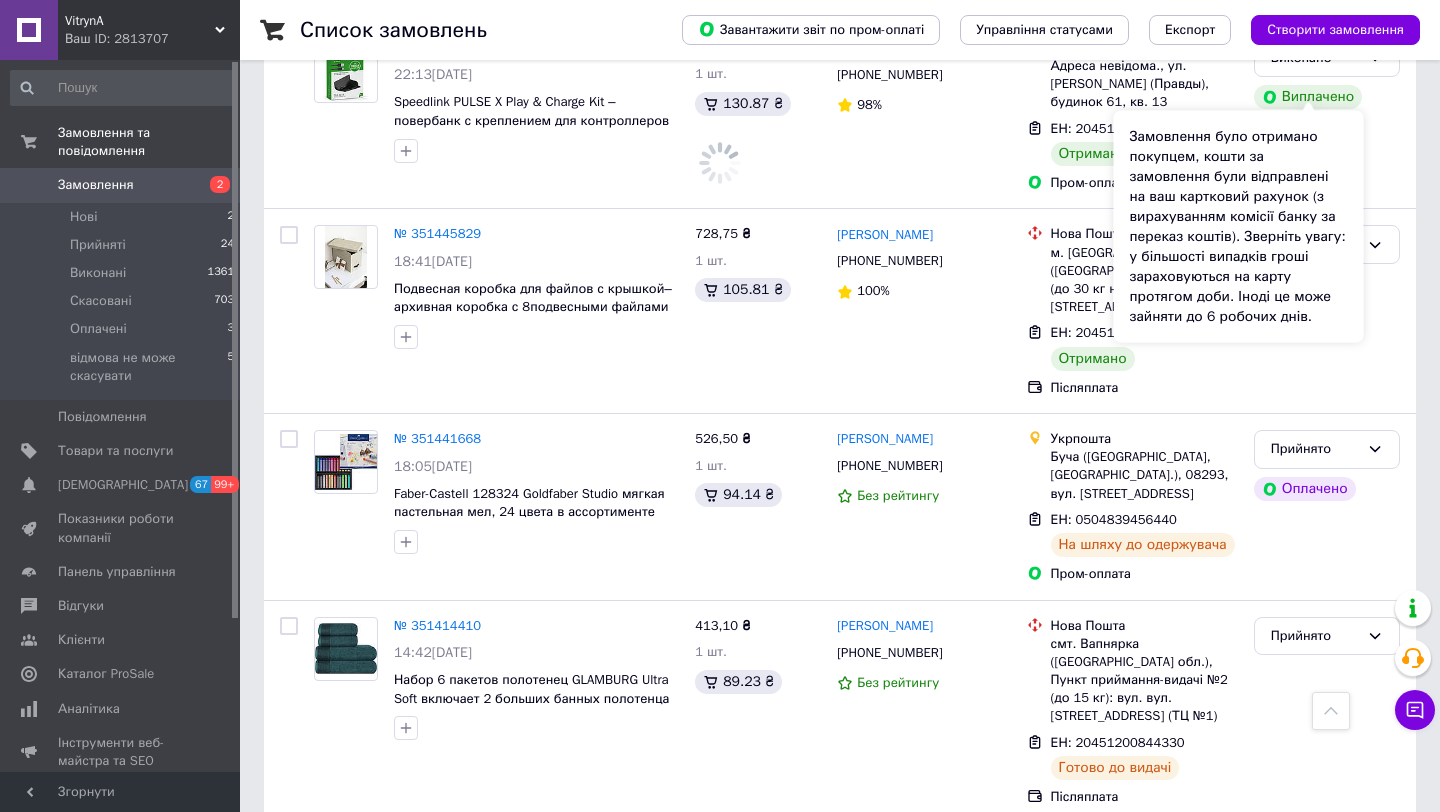 scroll, scrollTop: 3775, scrollLeft: 0, axis: vertical 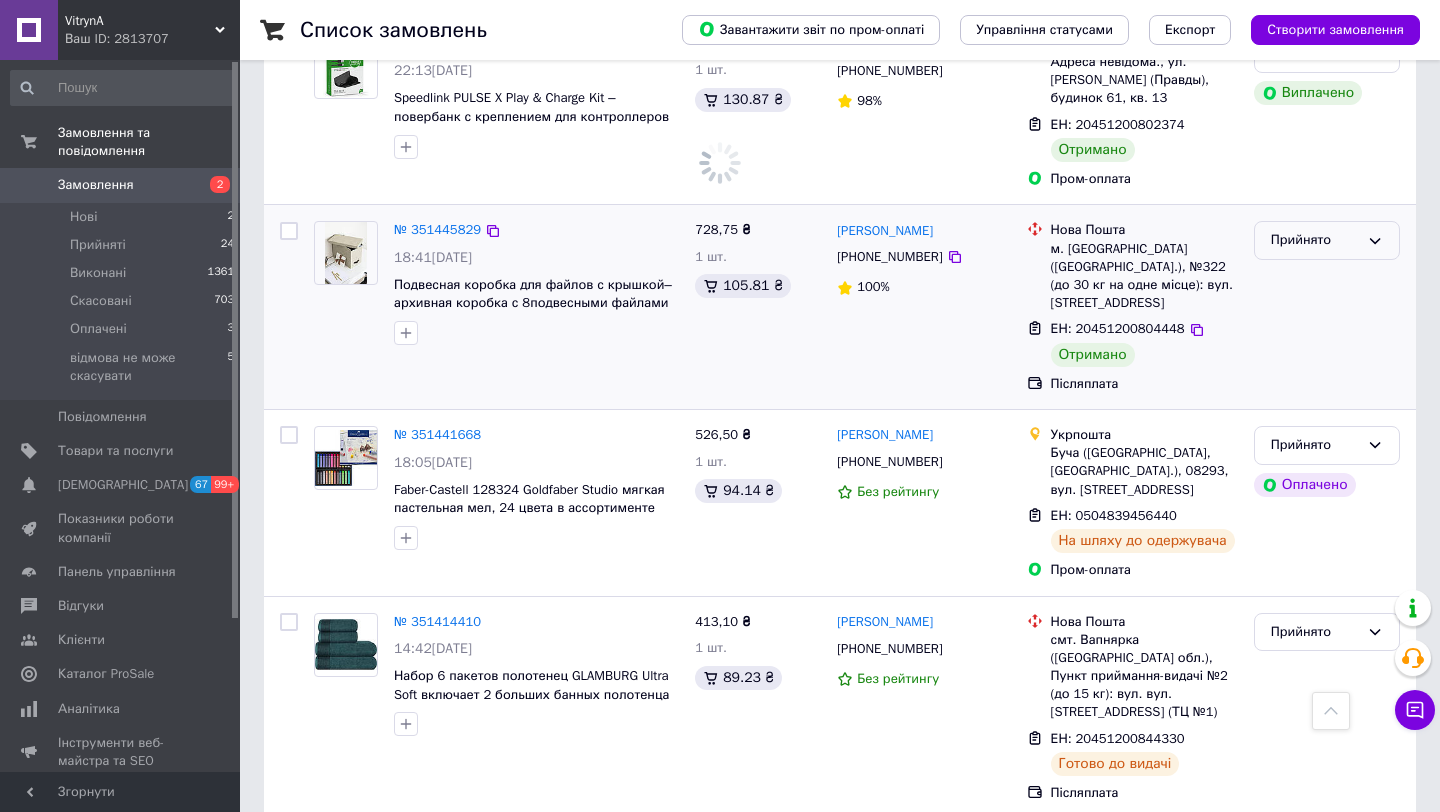 click 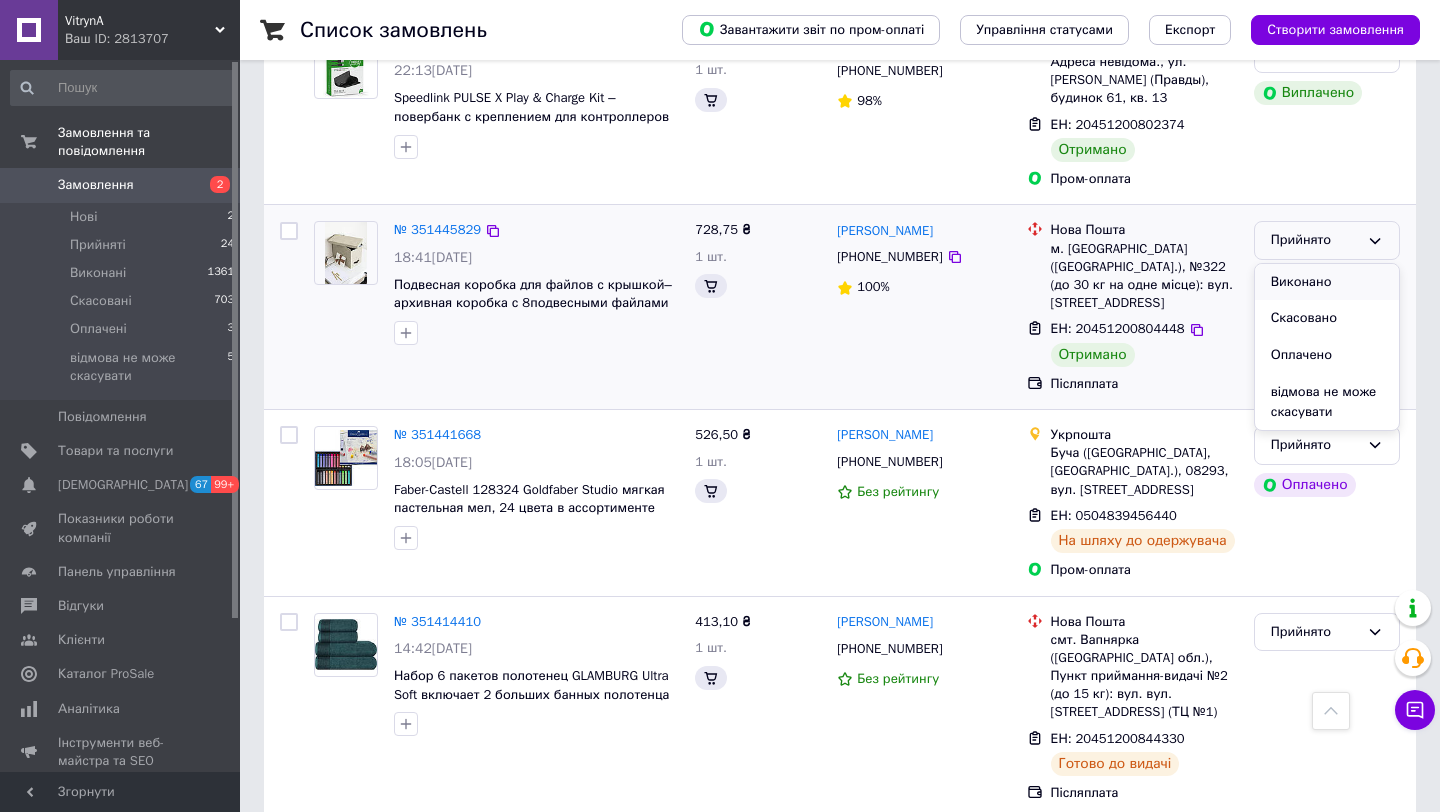 click on "Виконано" at bounding box center (1327, 282) 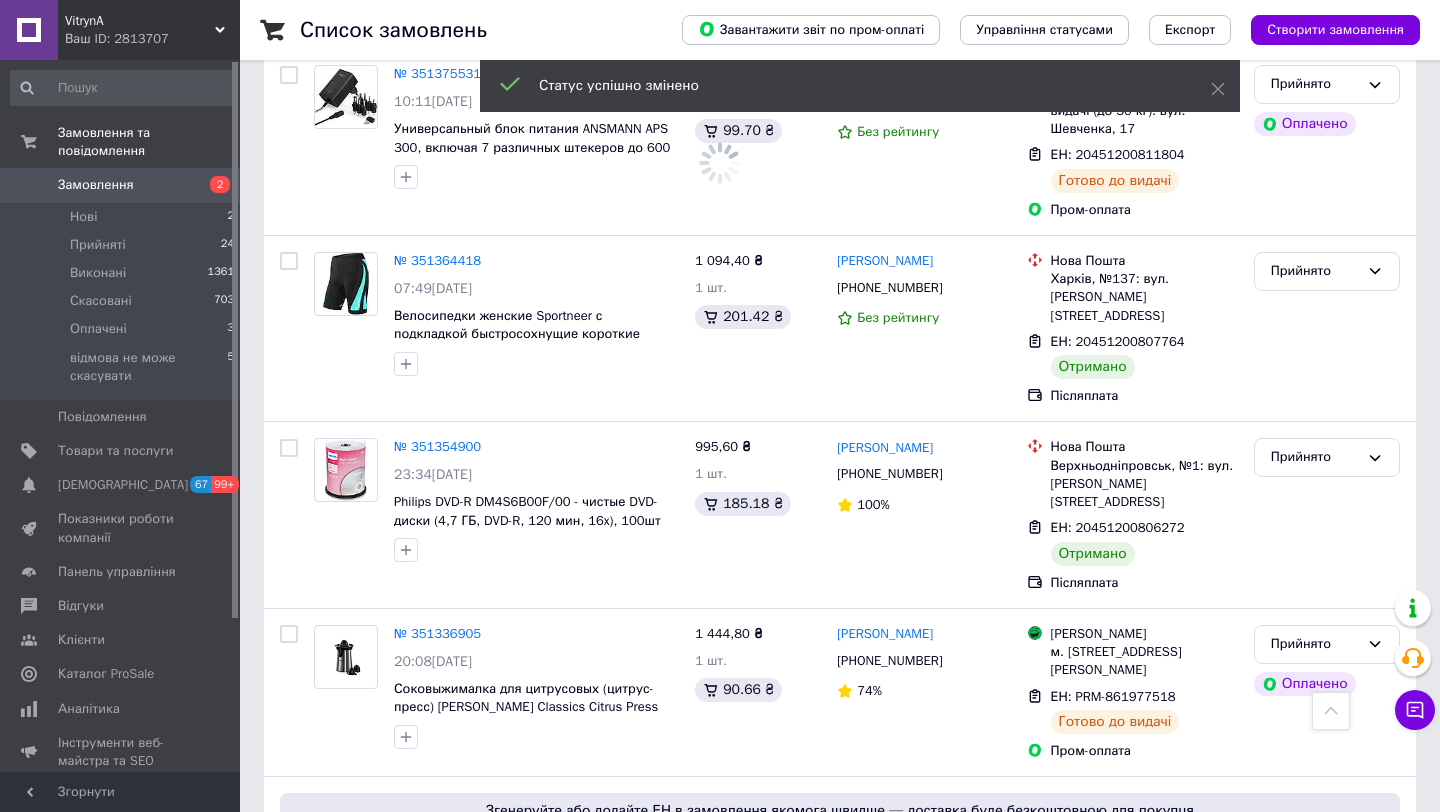 scroll, scrollTop: 4559, scrollLeft: 0, axis: vertical 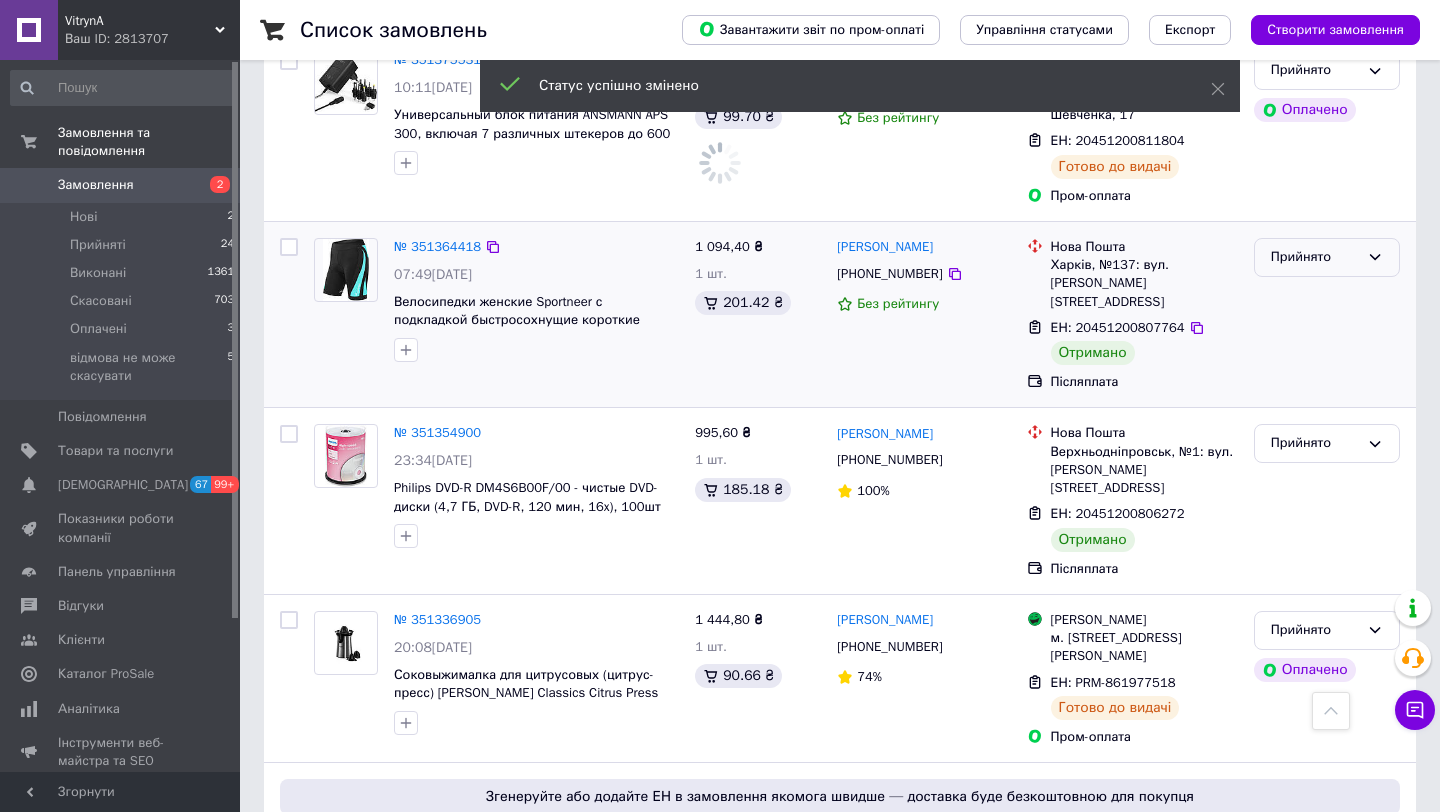 click on "Прийнято" at bounding box center (1327, 257) 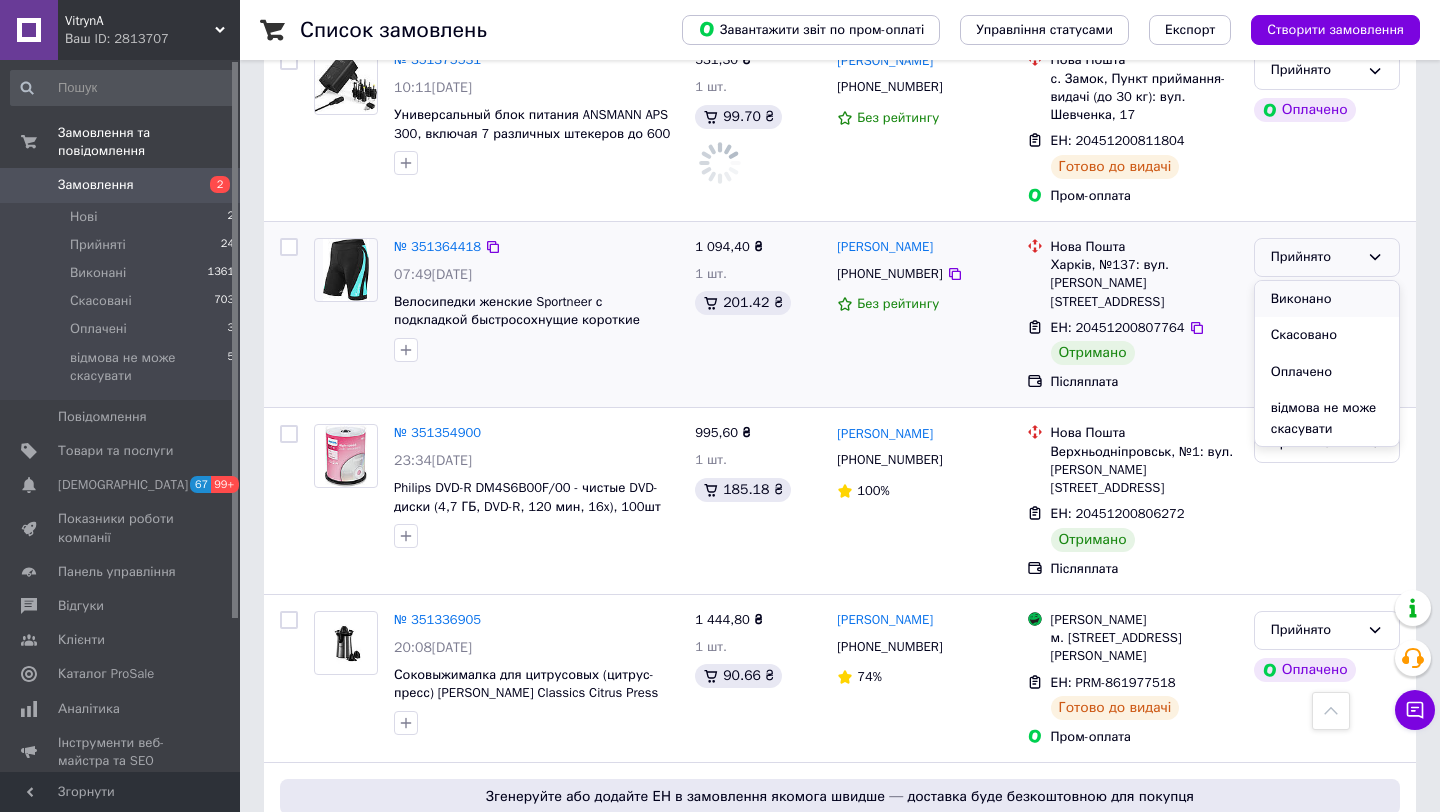 click on "Виконано" at bounding box center (1327, 299) 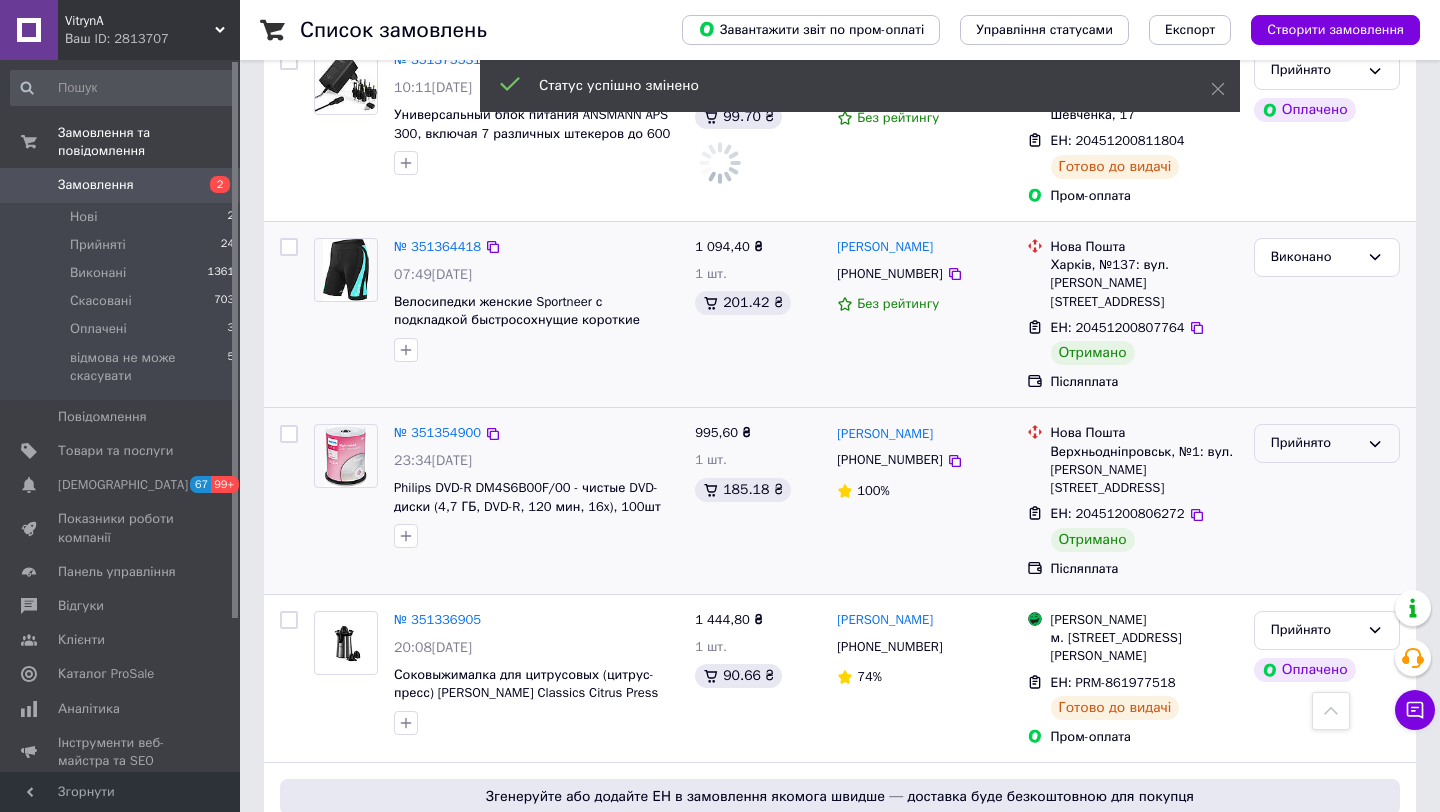 click 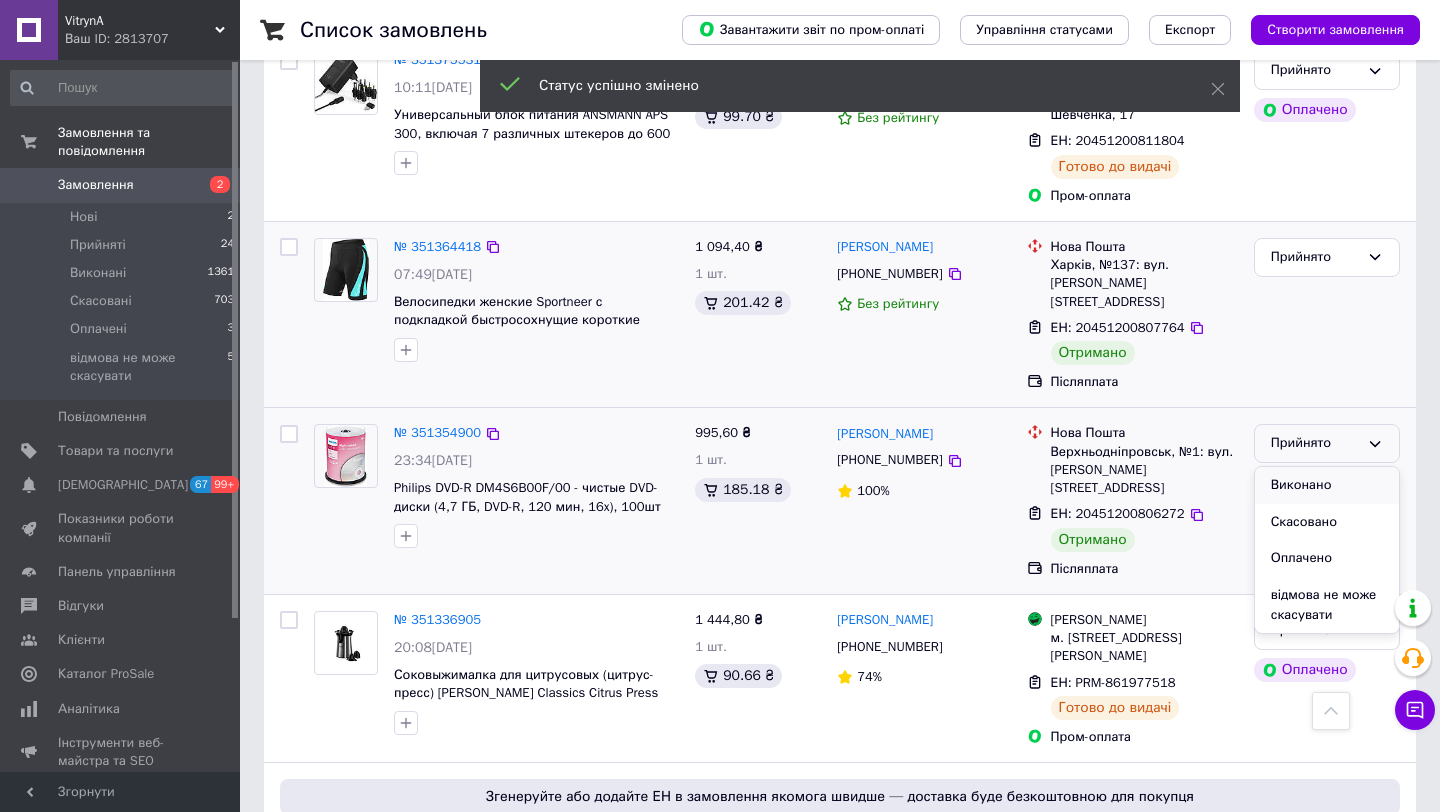 click on "Виконано" at bounding box center (1327, 485) 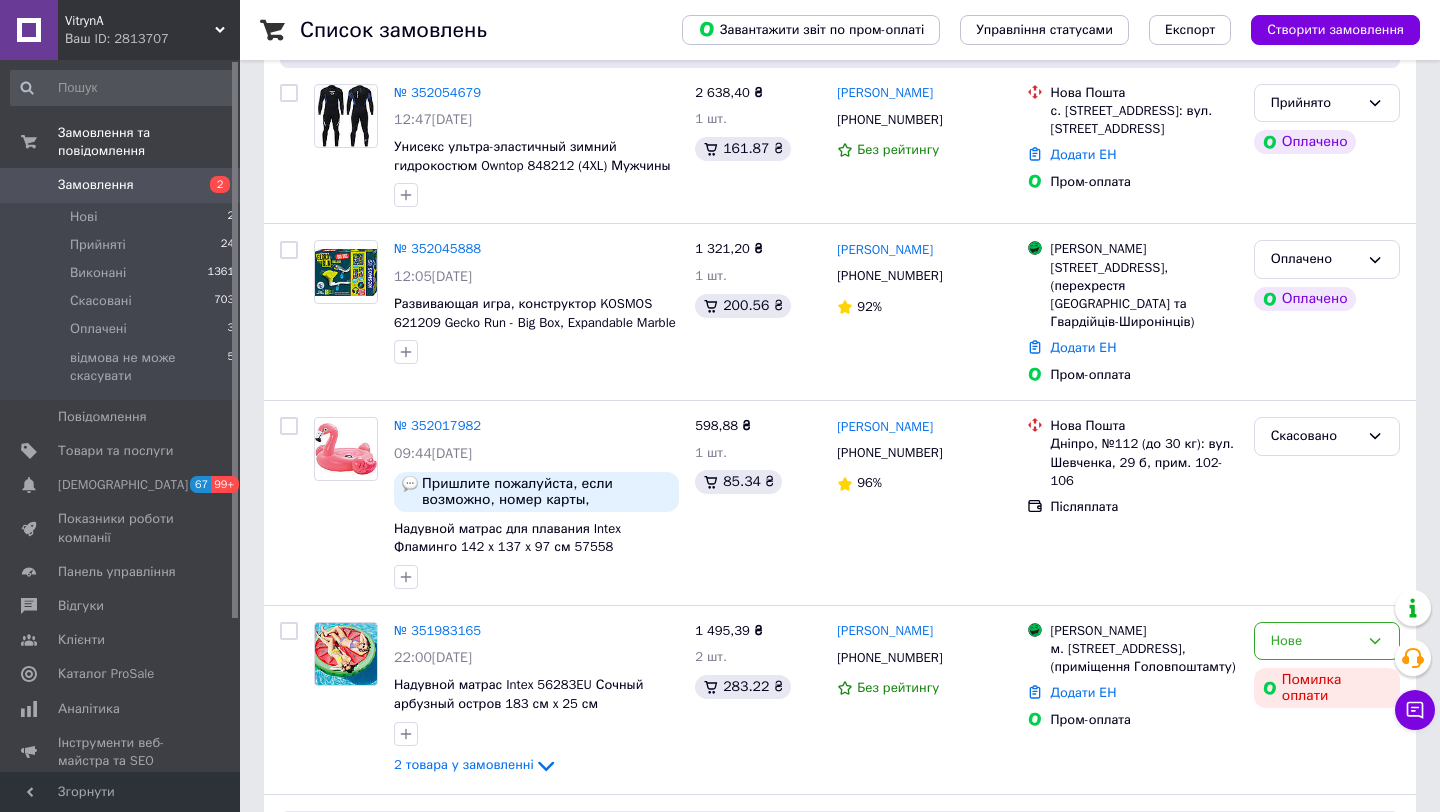 scroll, scrollTop: 313, scrollLeft: 0, axis: vertical 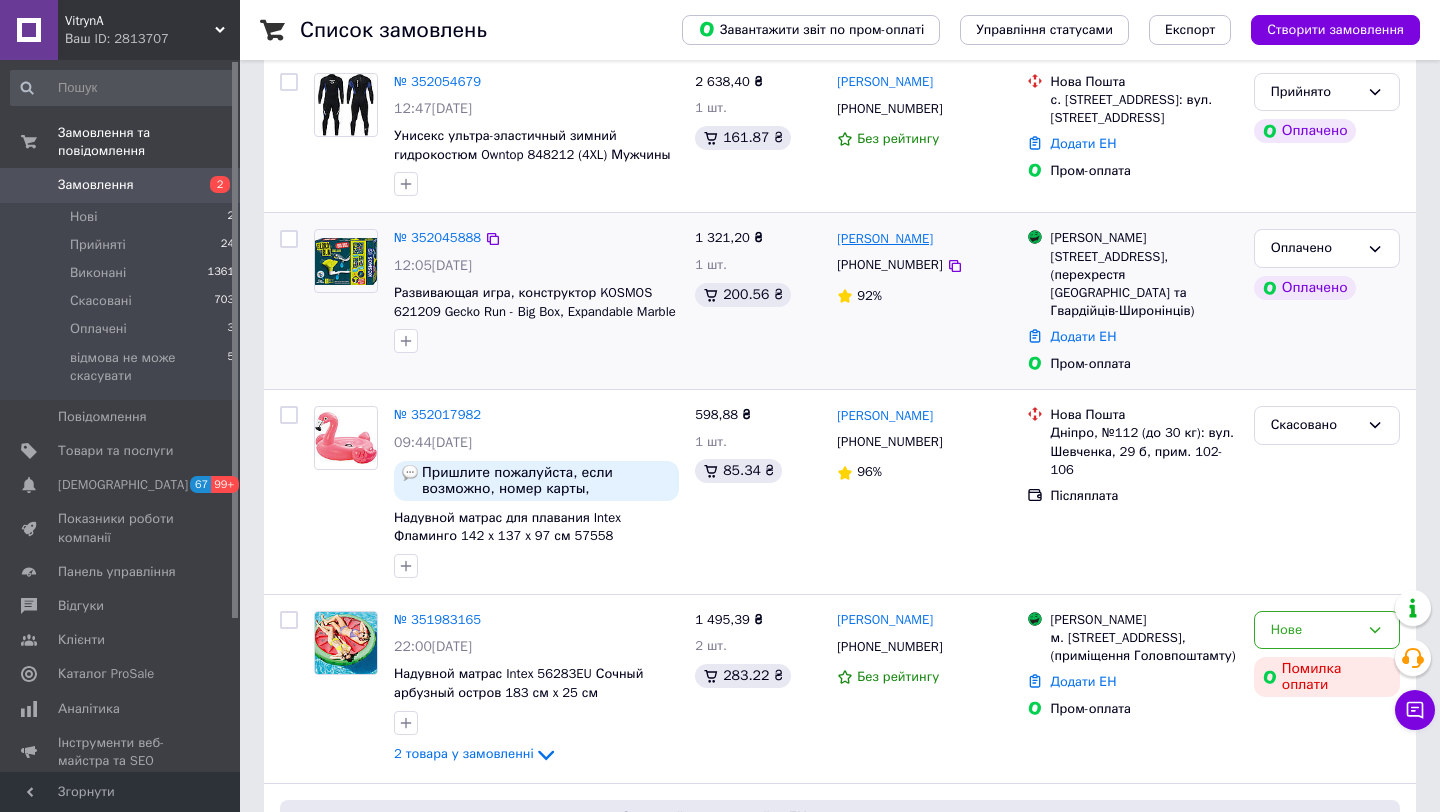 click on "[PERSON_NAME]" at bounding box center (885, 239) 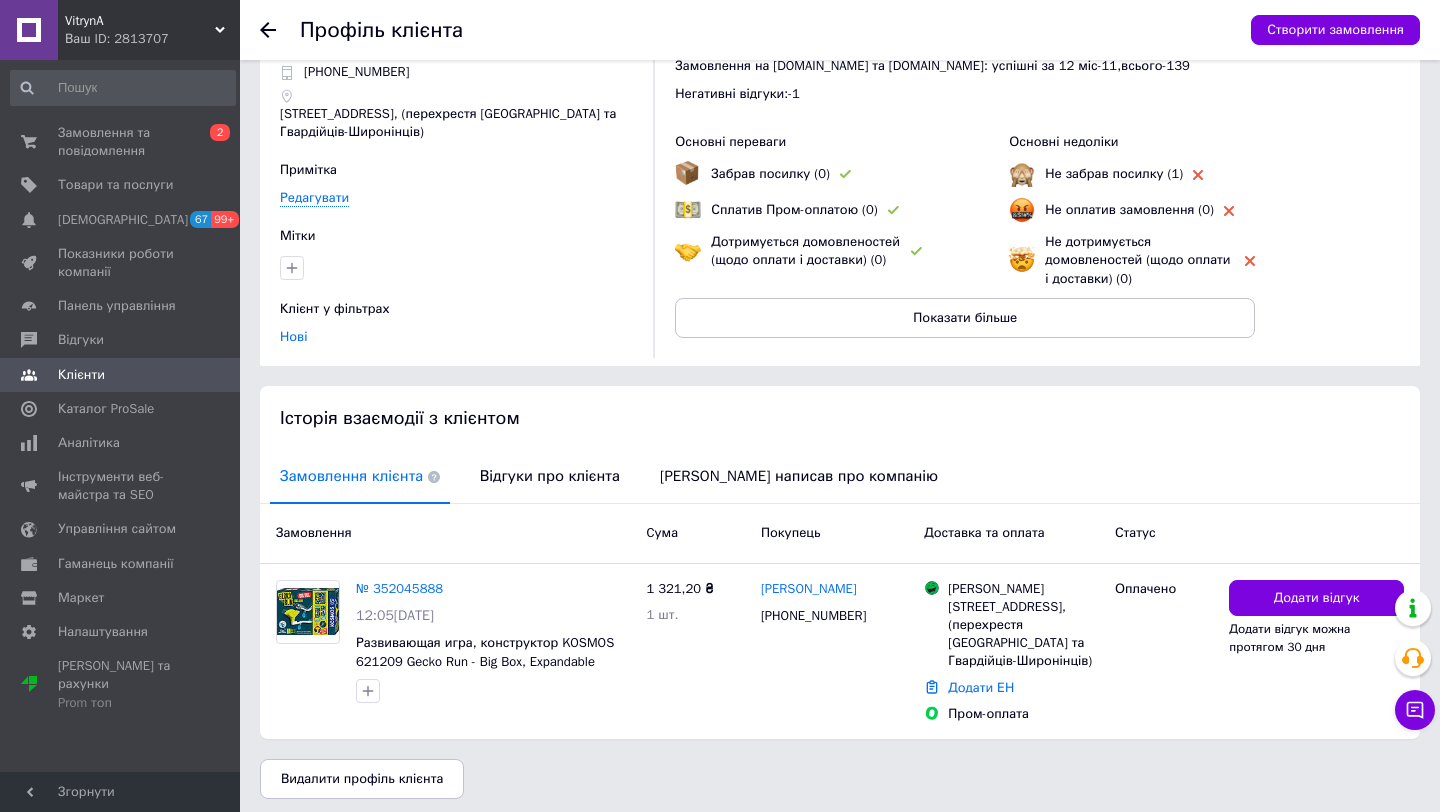 scroll, scrollTop: 84, scrollLeft: 0, axis: vertical 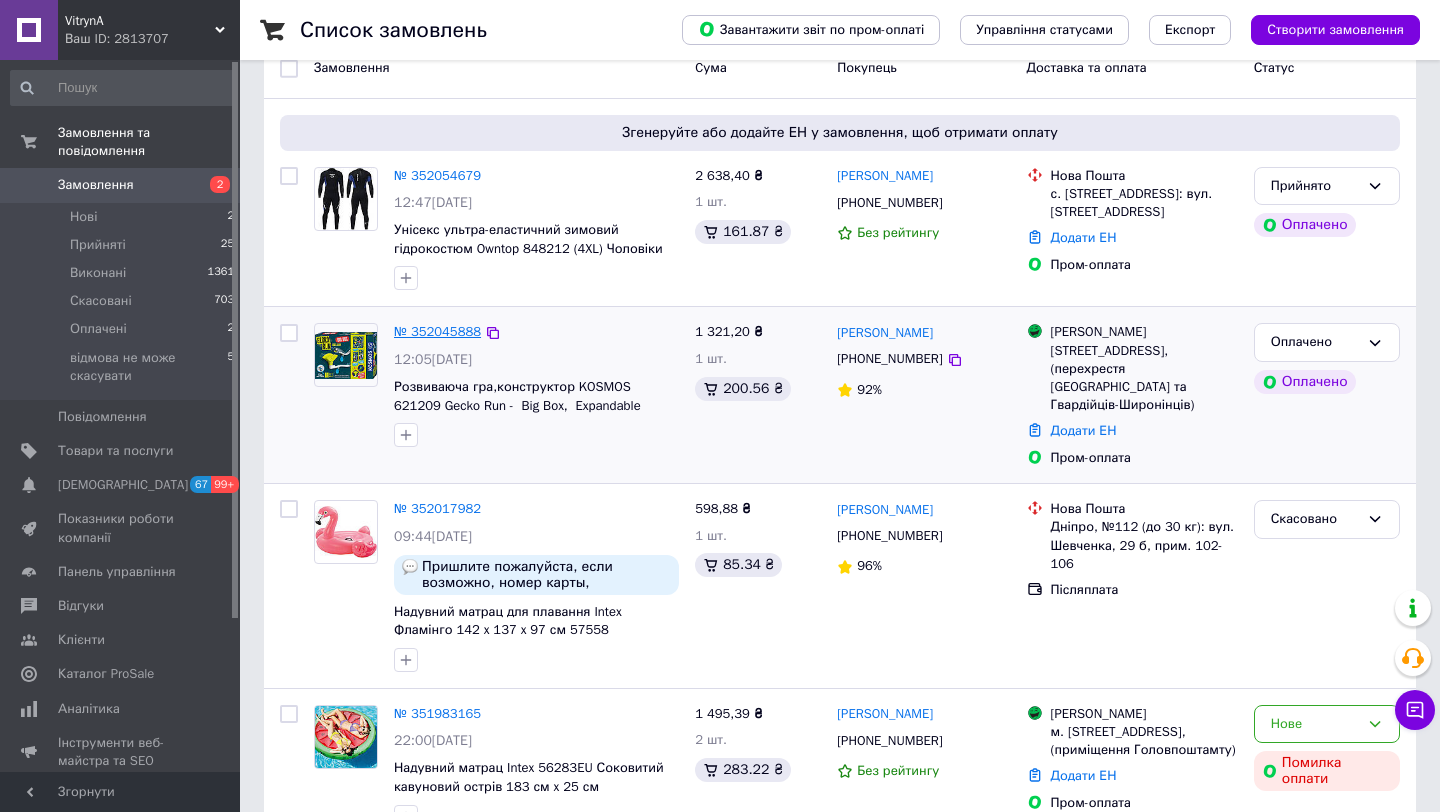 click on "№ 352045888" at bounding box center [437, 331] 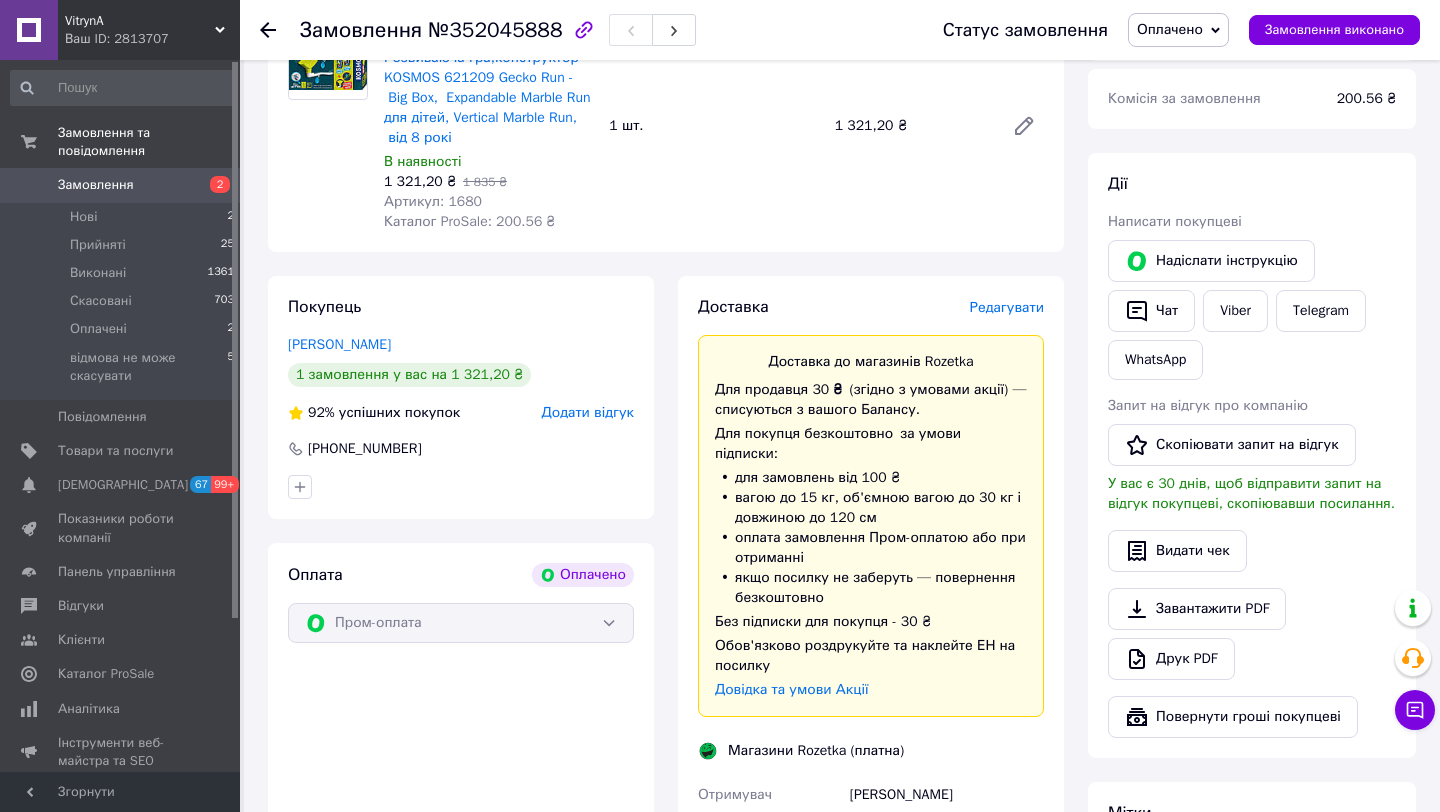 scroll, scrollTop: 808, scrollLeft: 0, axis: vertical 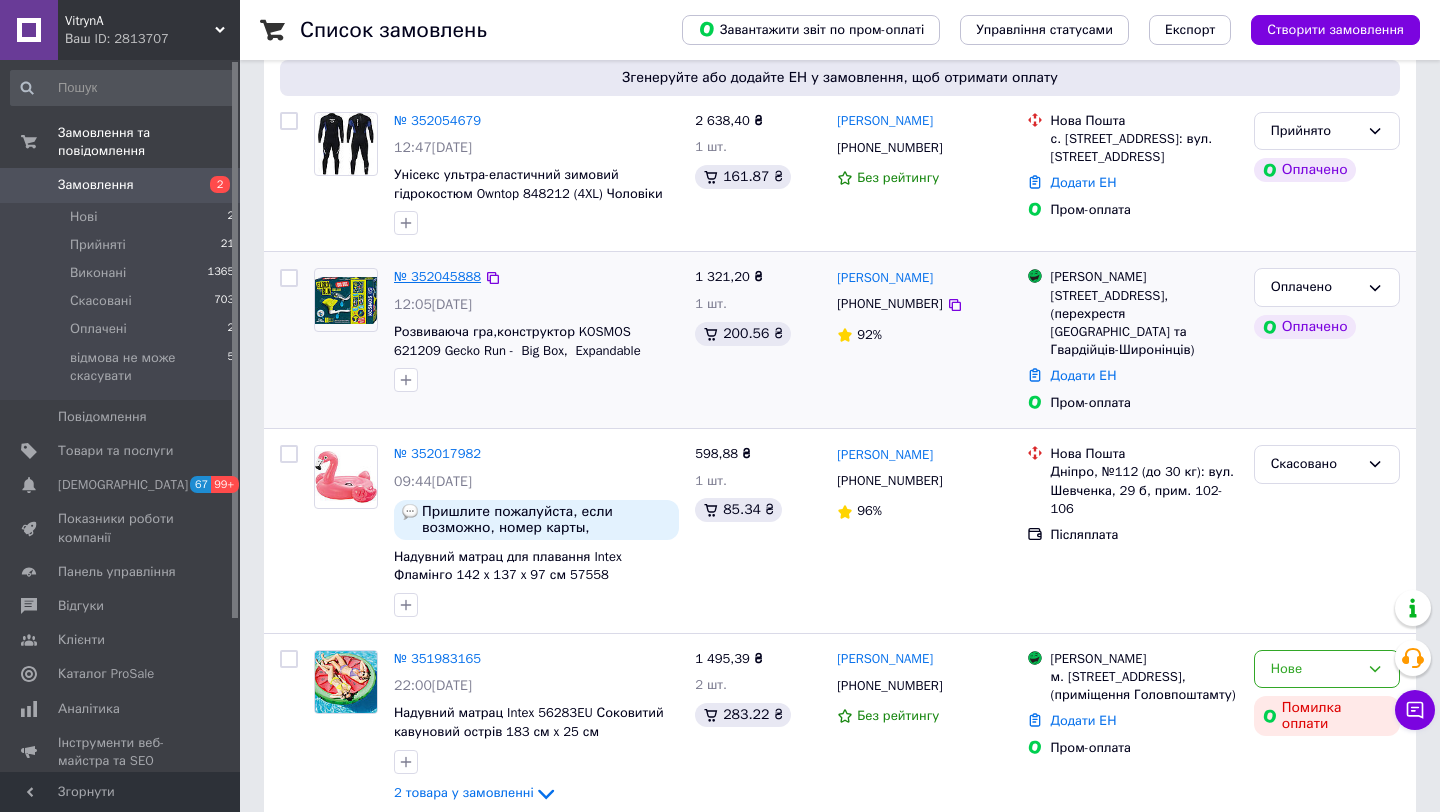 click on "№ 352045888" at bounding box center [437, 276] 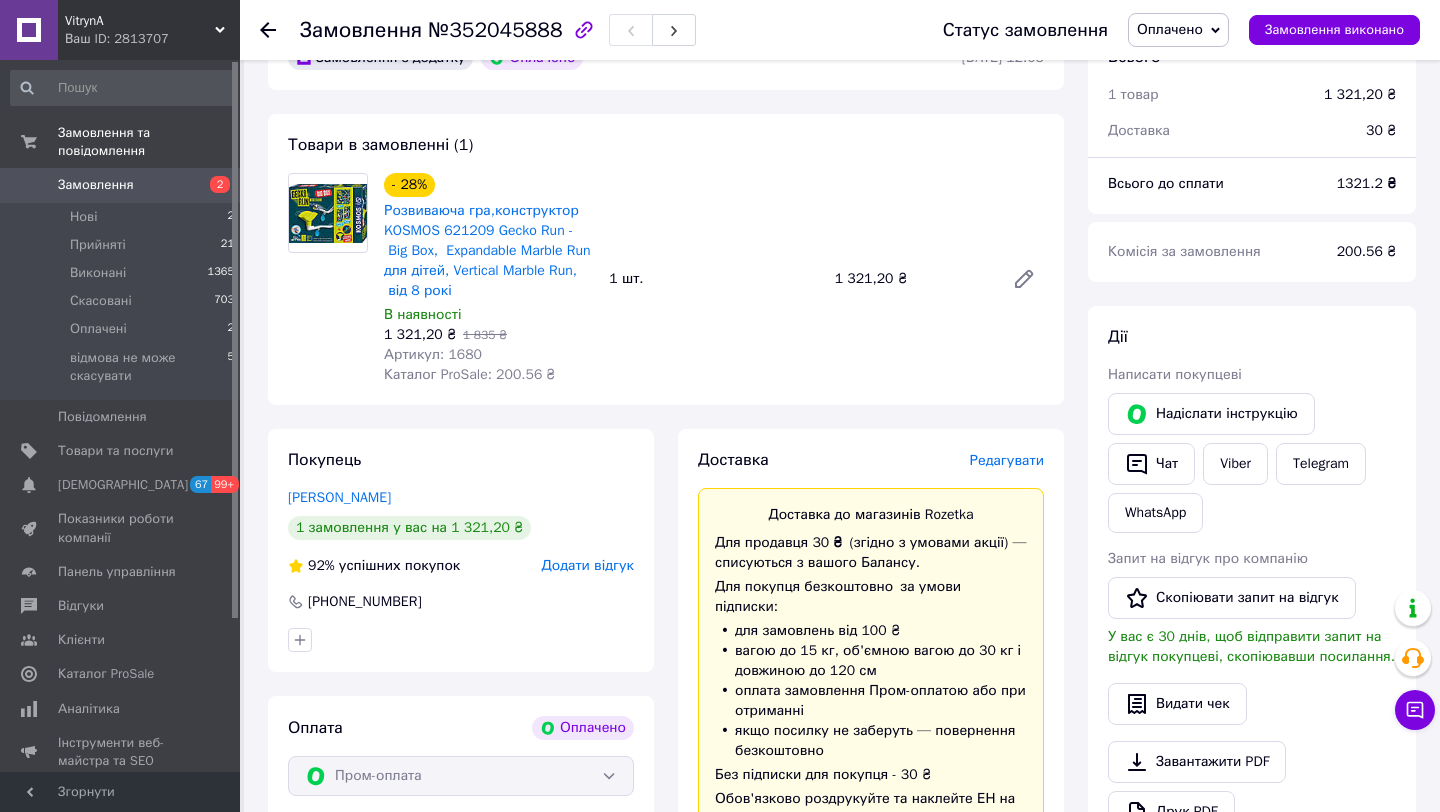 scroll, scrollTop: 661, scrollLeft: 0, axis: vertical 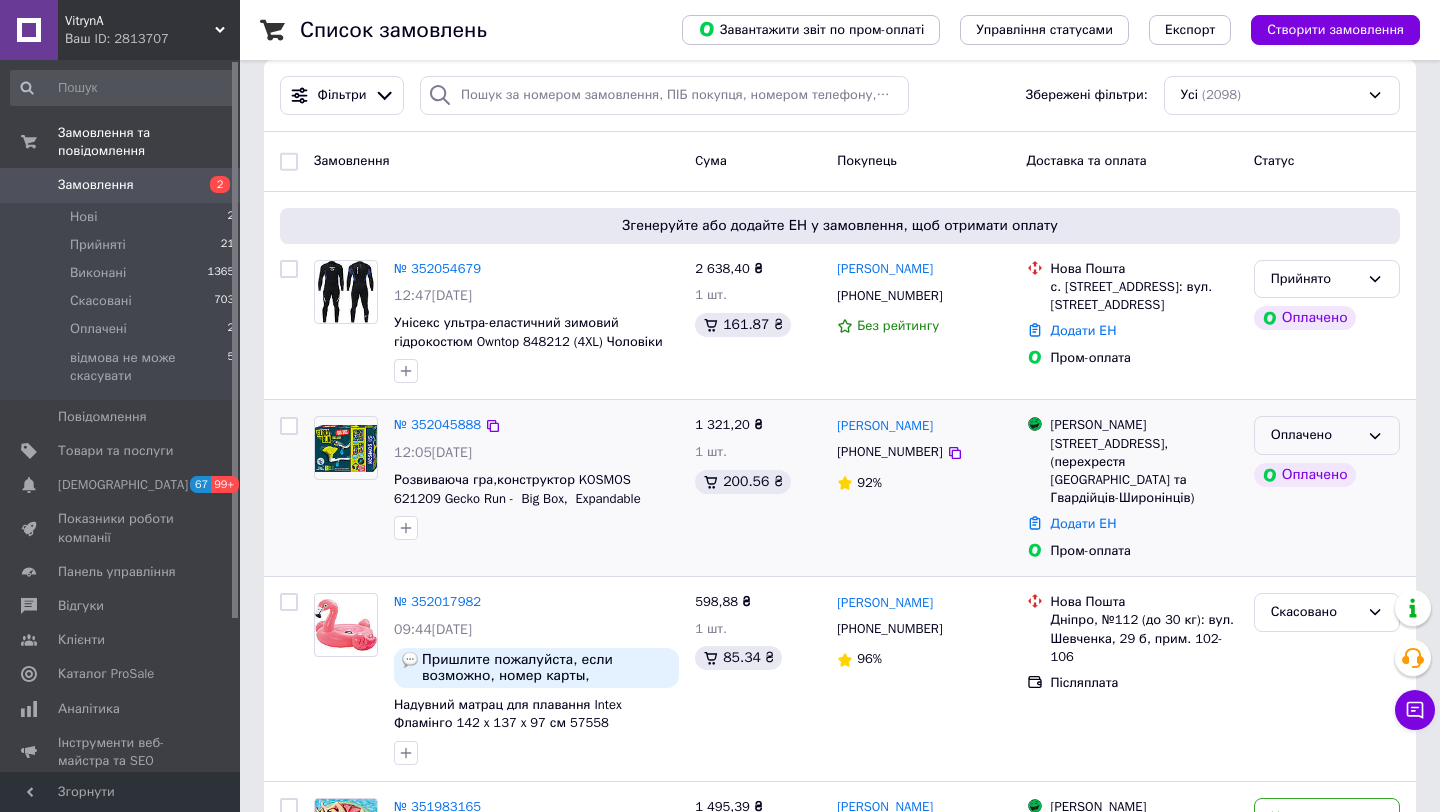 click 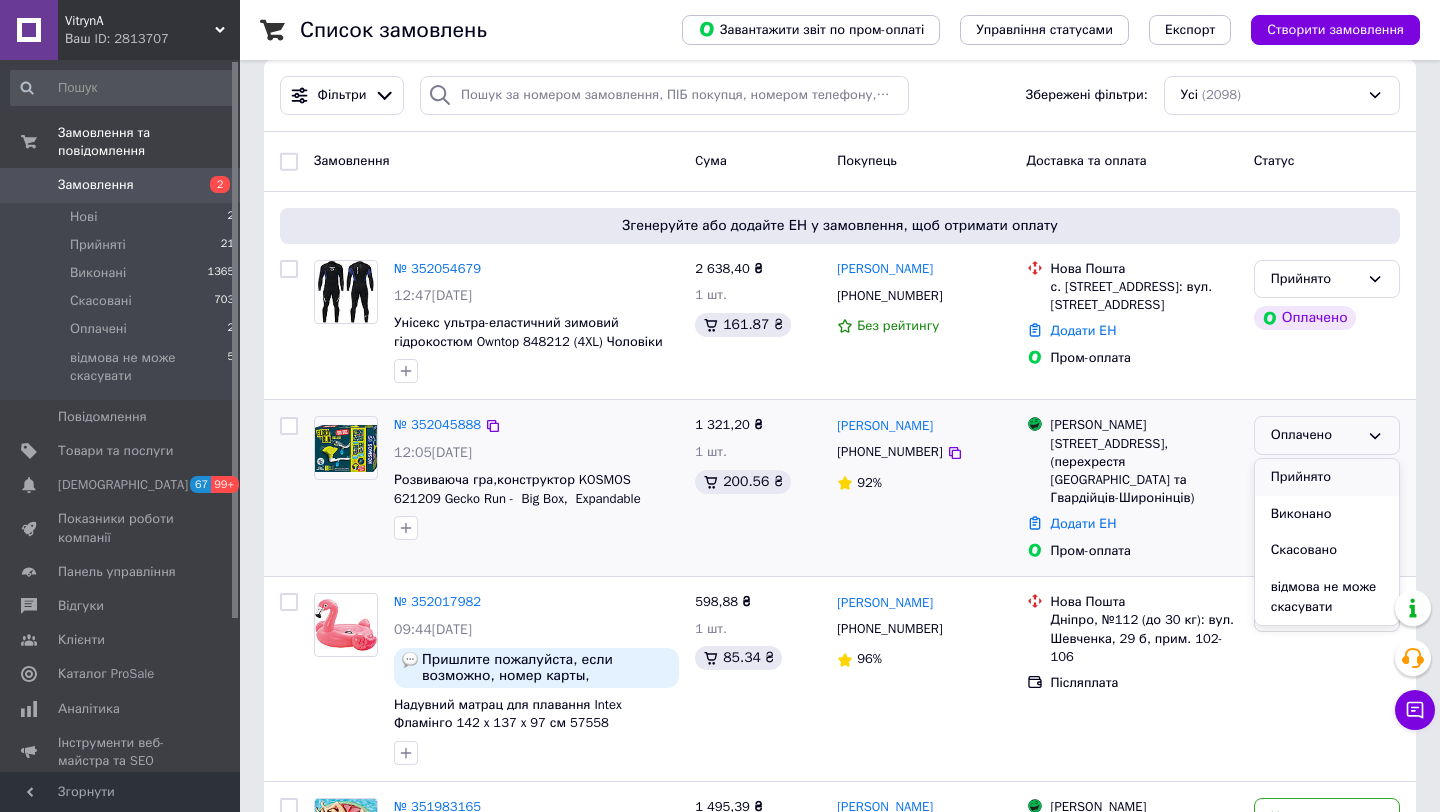 click on "Прийнято" at bounding box center (1327, 477) 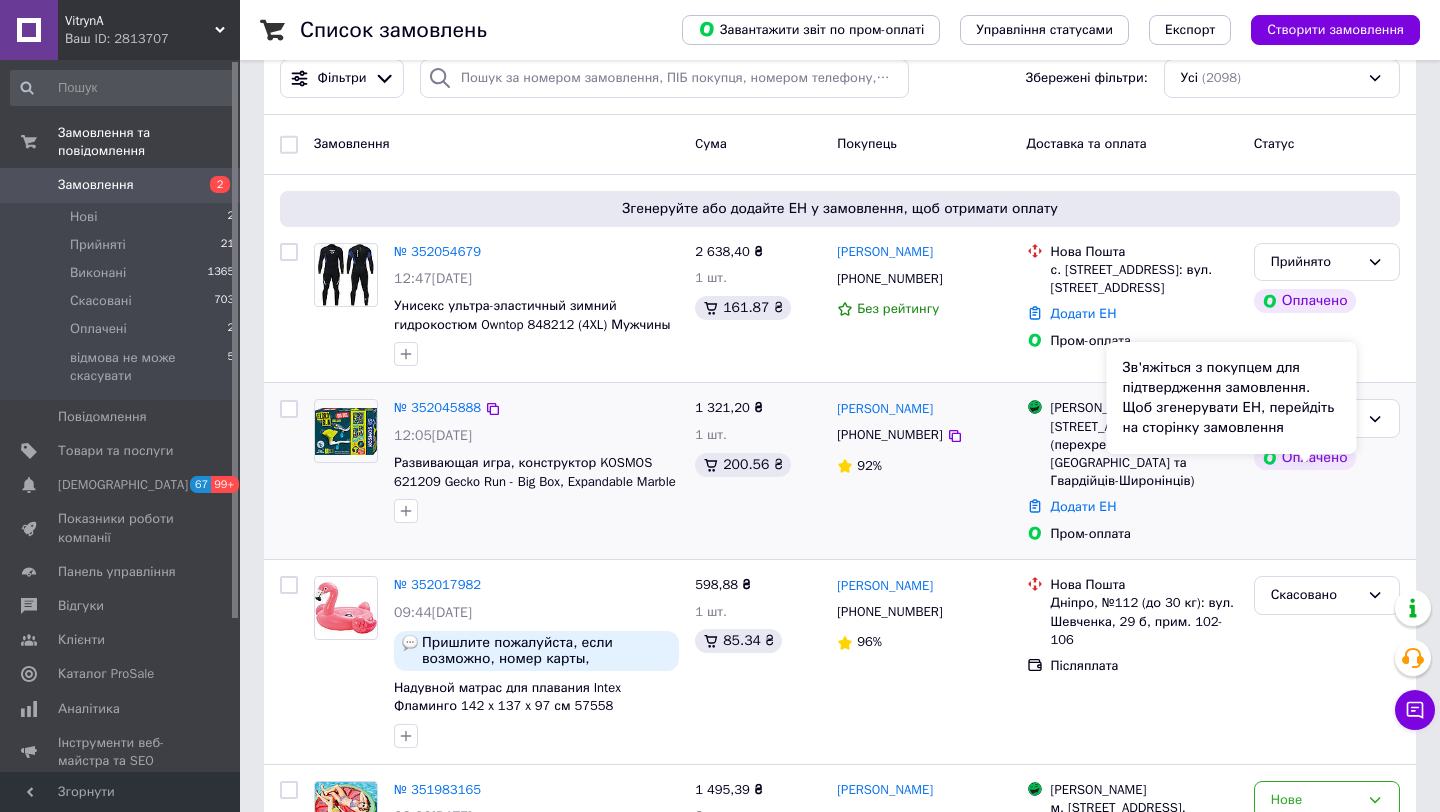 scroll, scrollTop: 155, scrollLeft: 0, axis: vertical 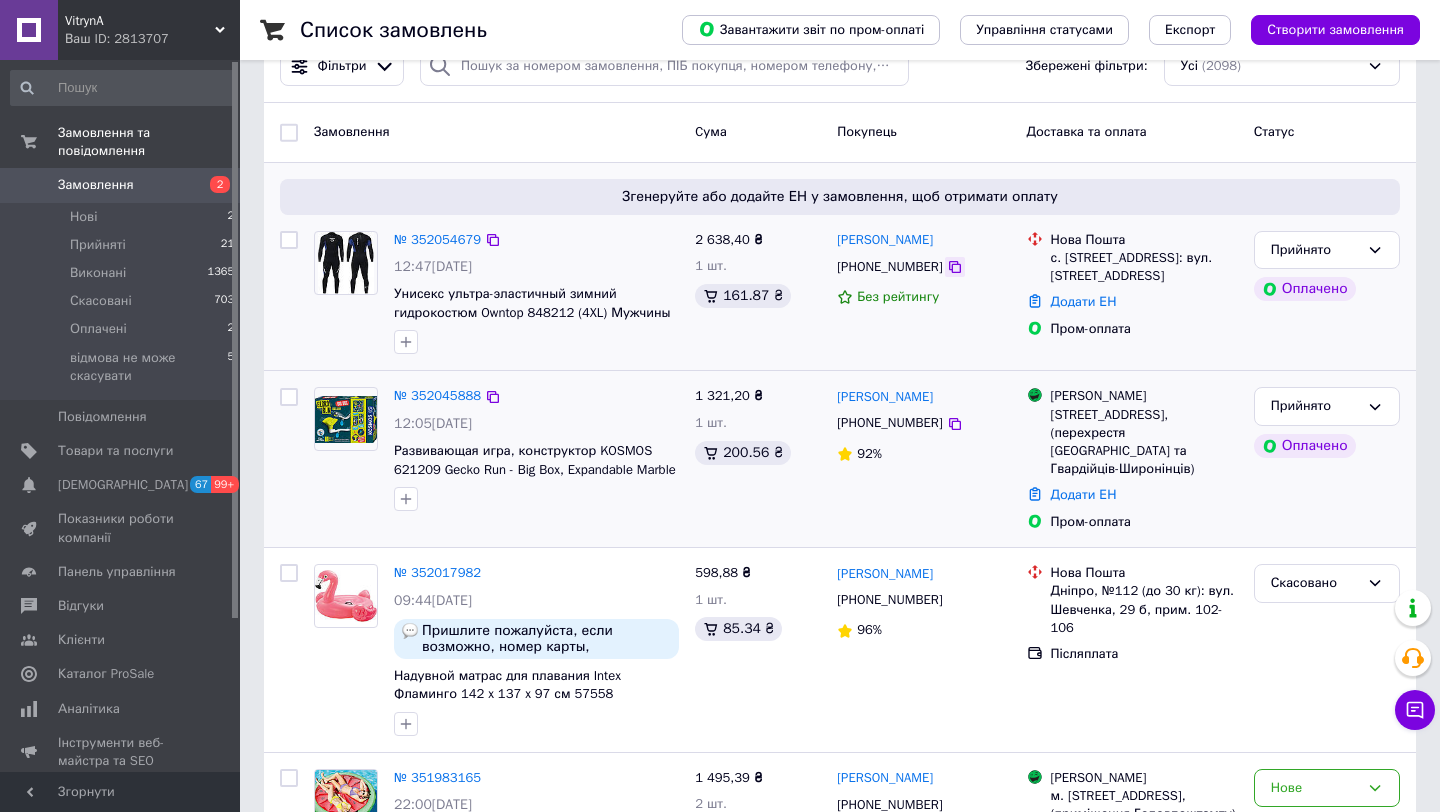 click 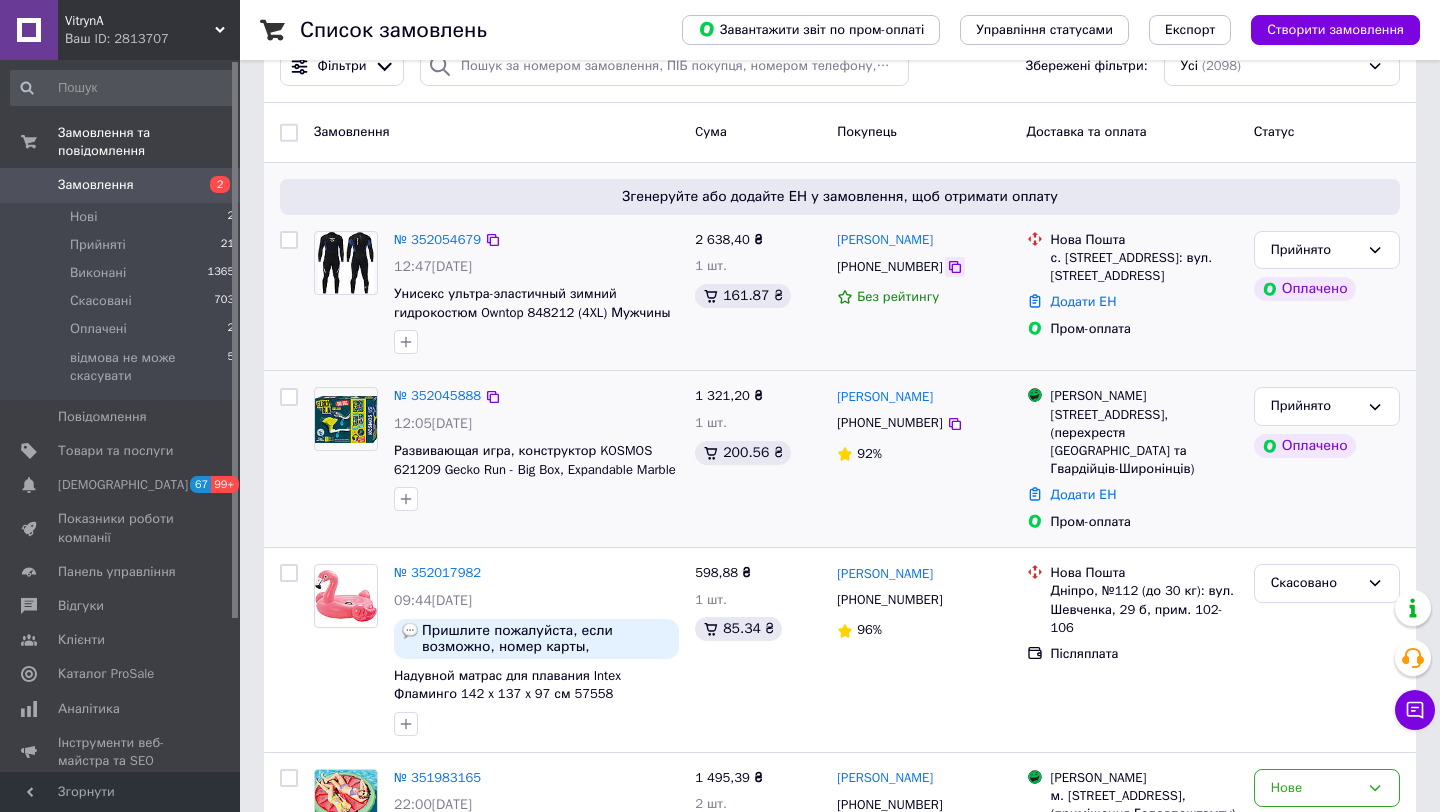 click 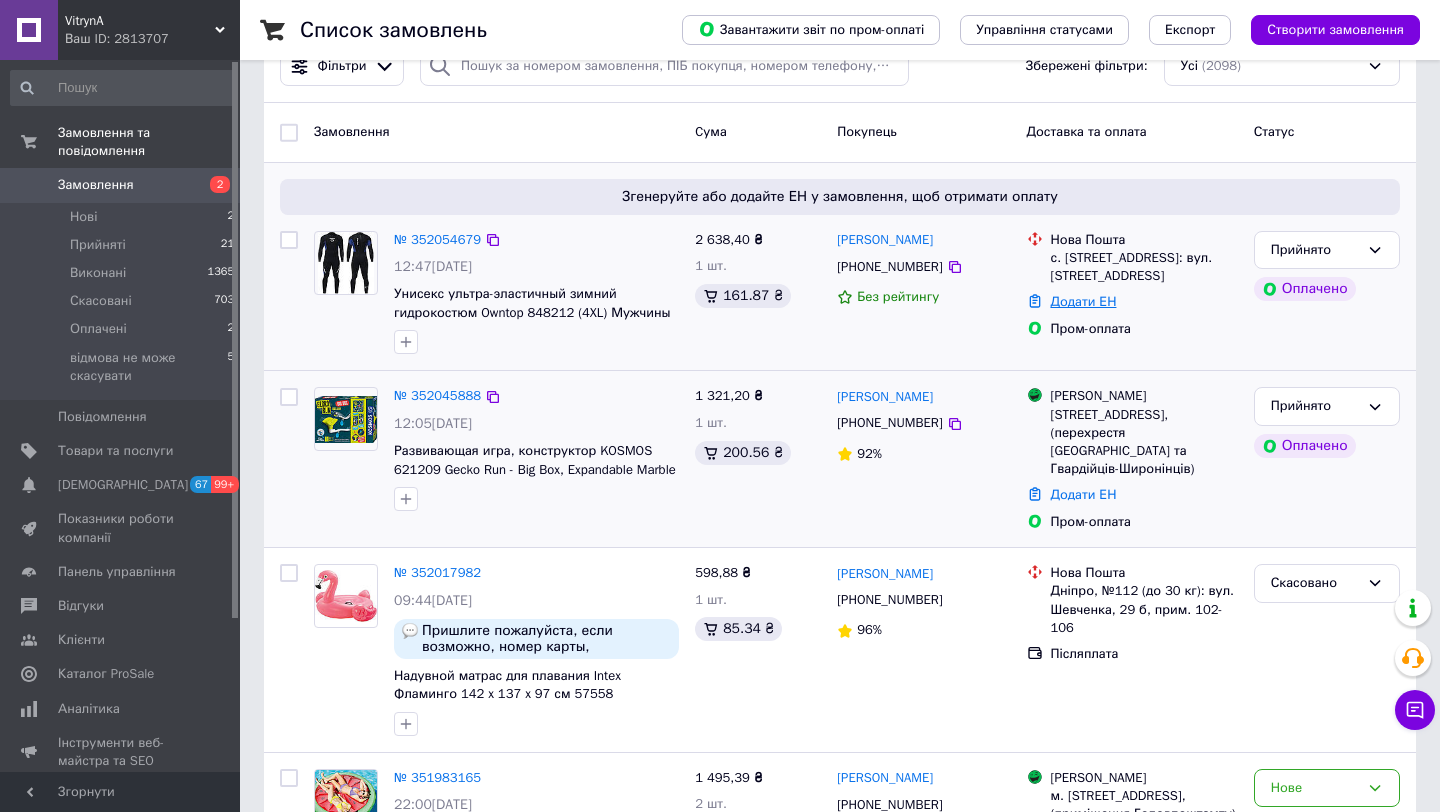 click on "Додати ЕН" at bounding box center (1084, 301) 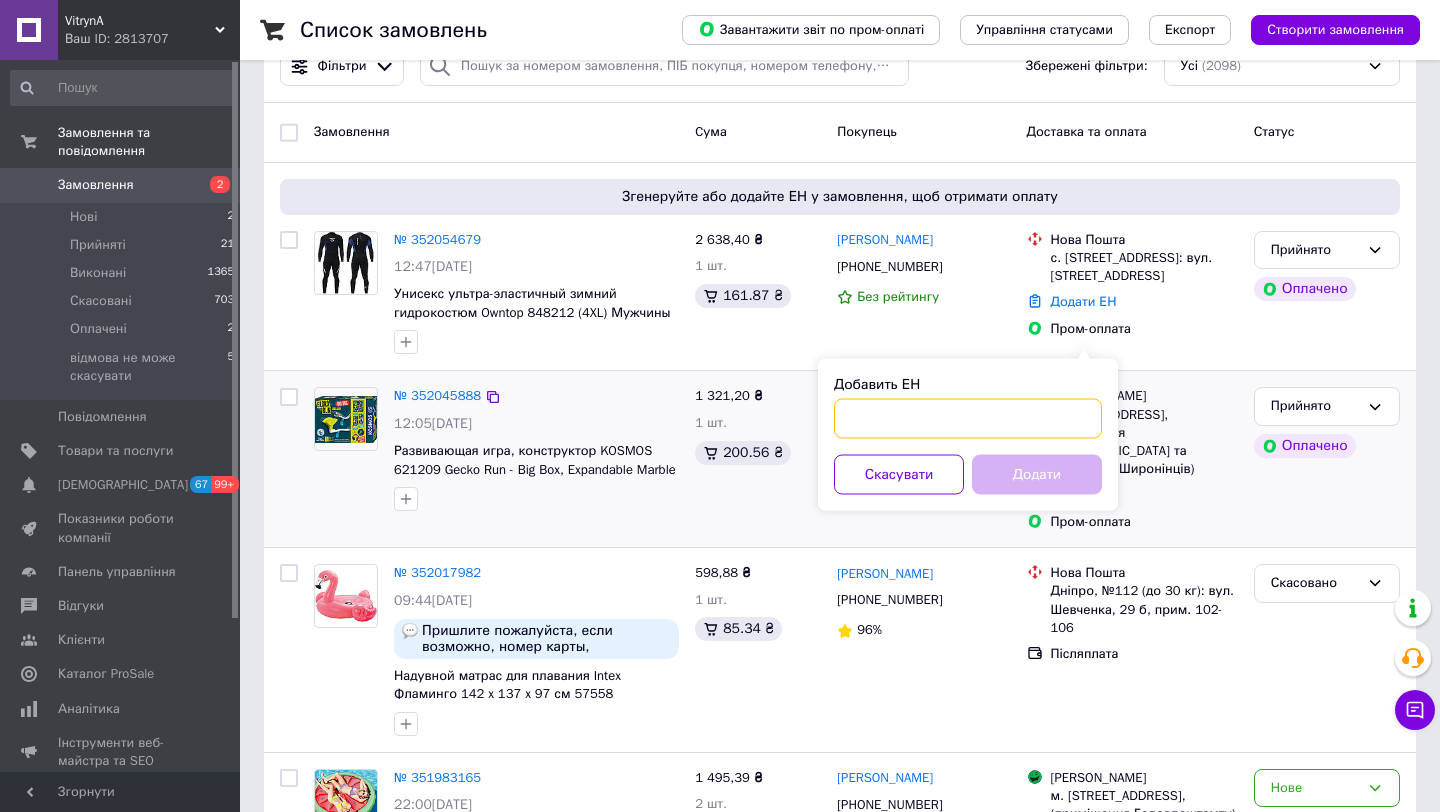 click on "Добавить ЕН" at bounding box center [968, 419] 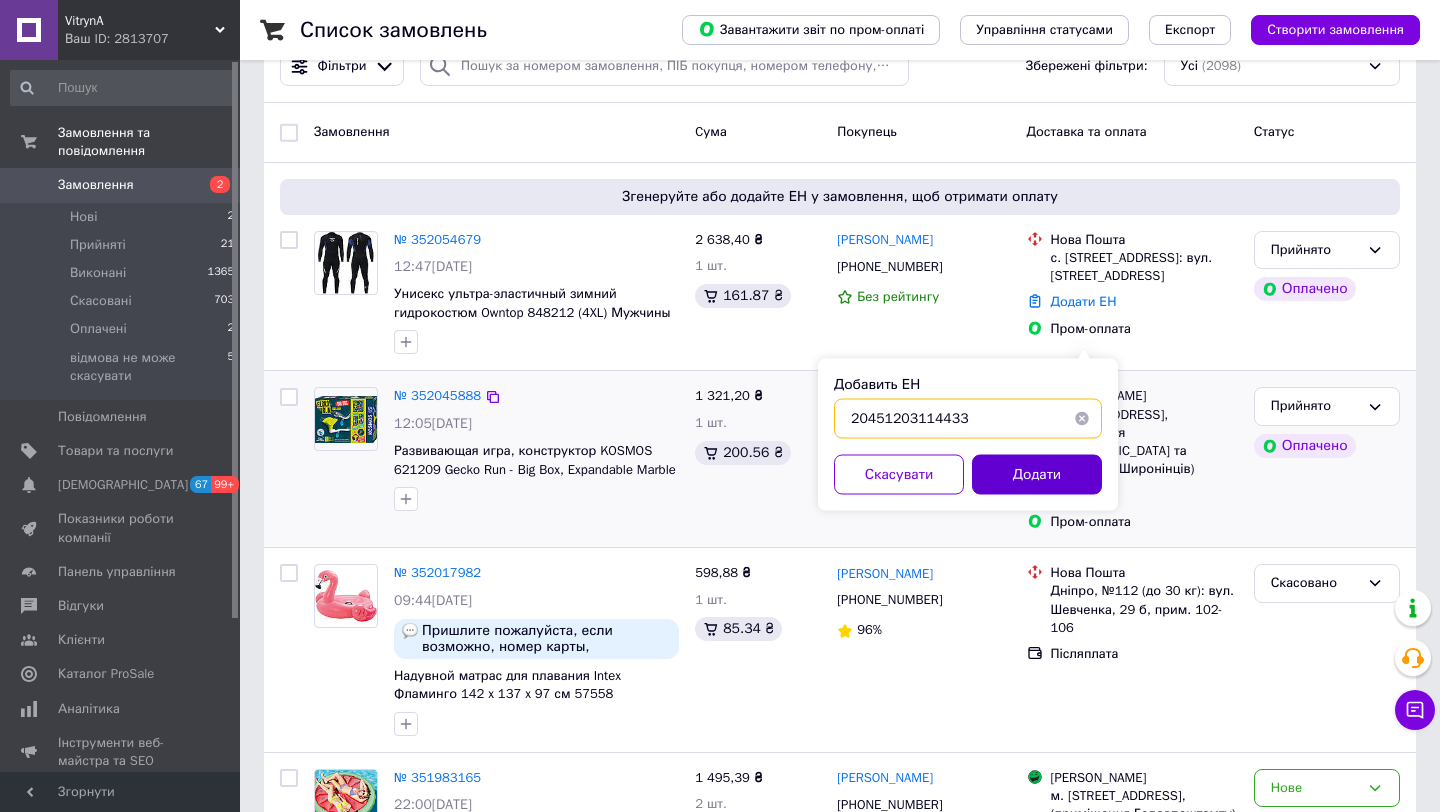type on "20451203114433" 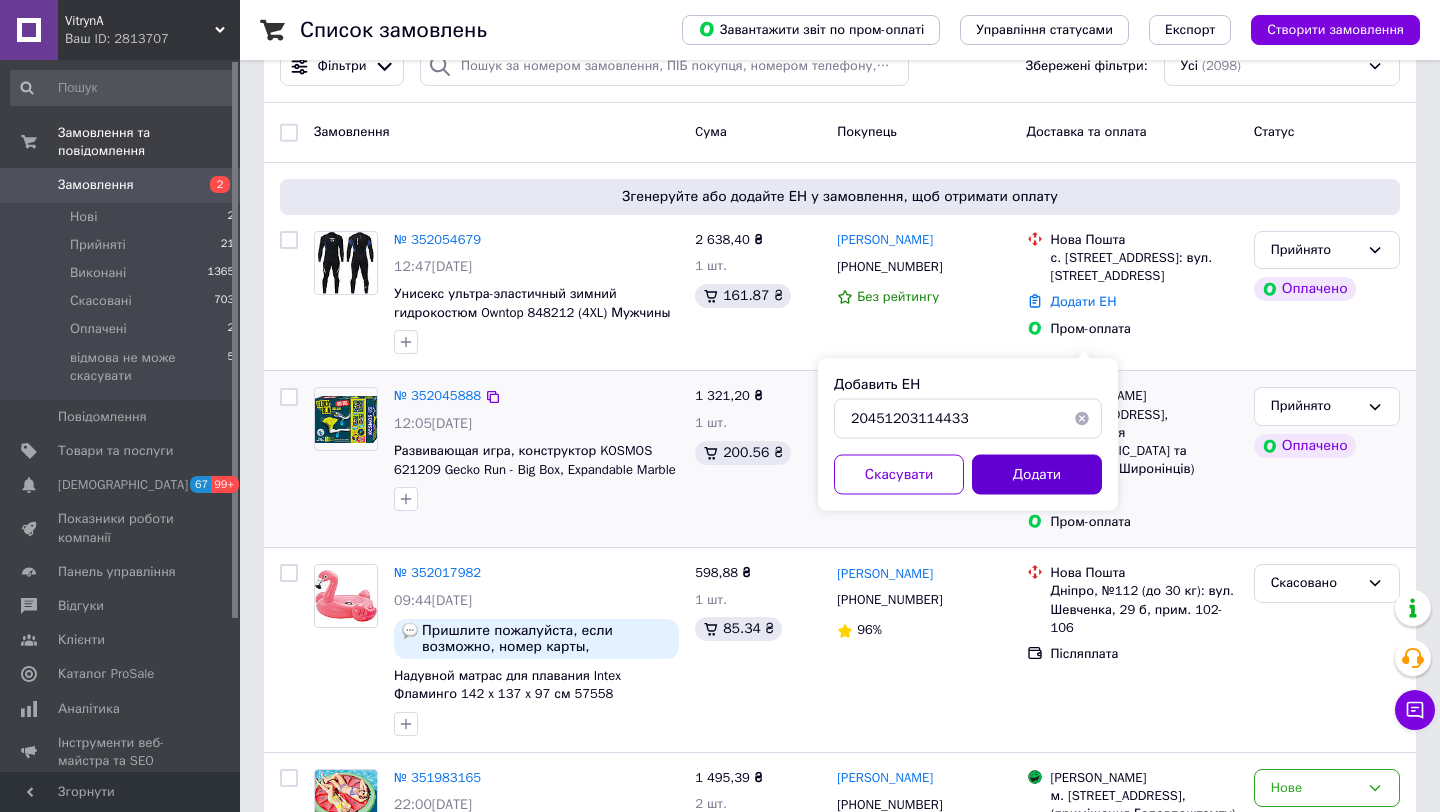 click on "Додати" at bounding box center (1037, 475) 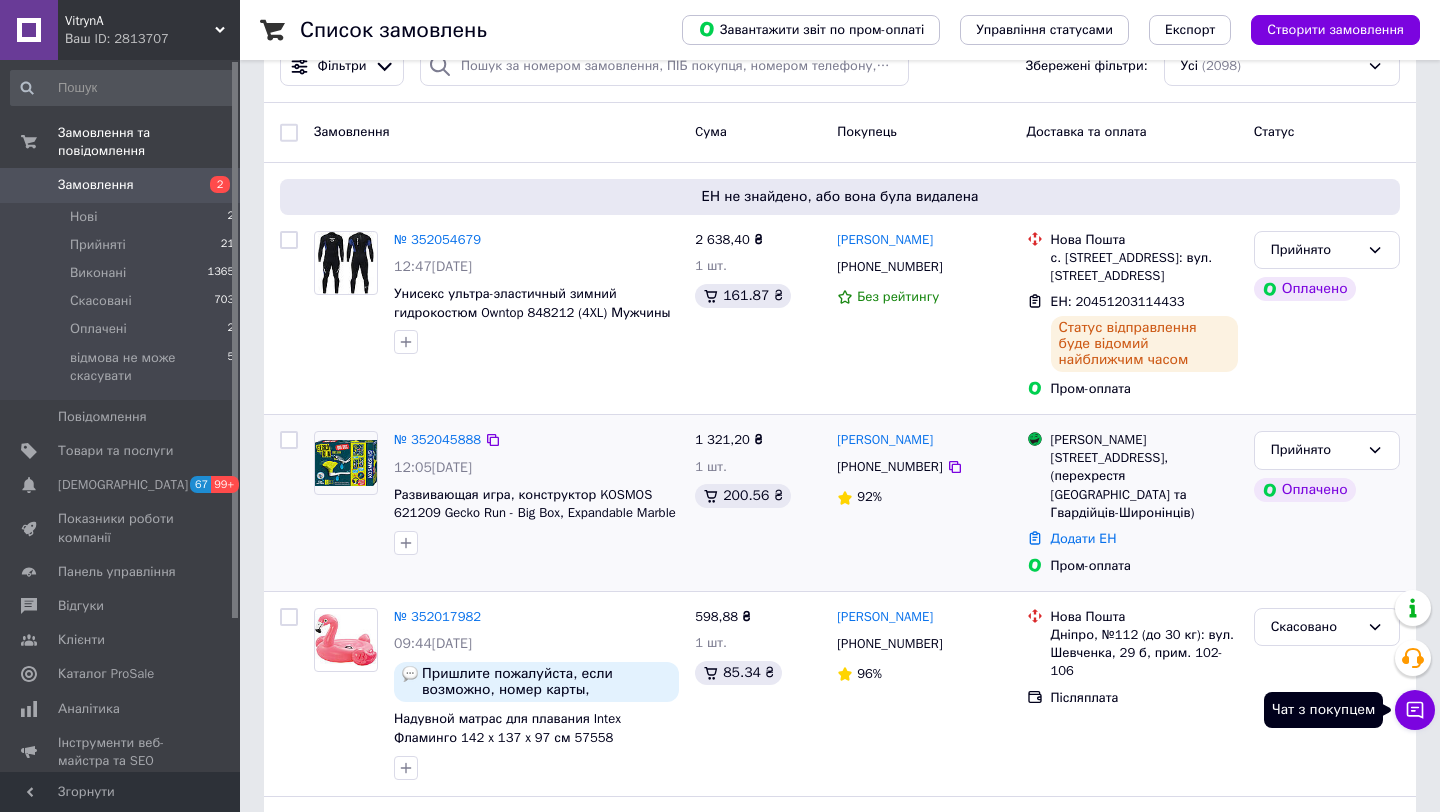 click 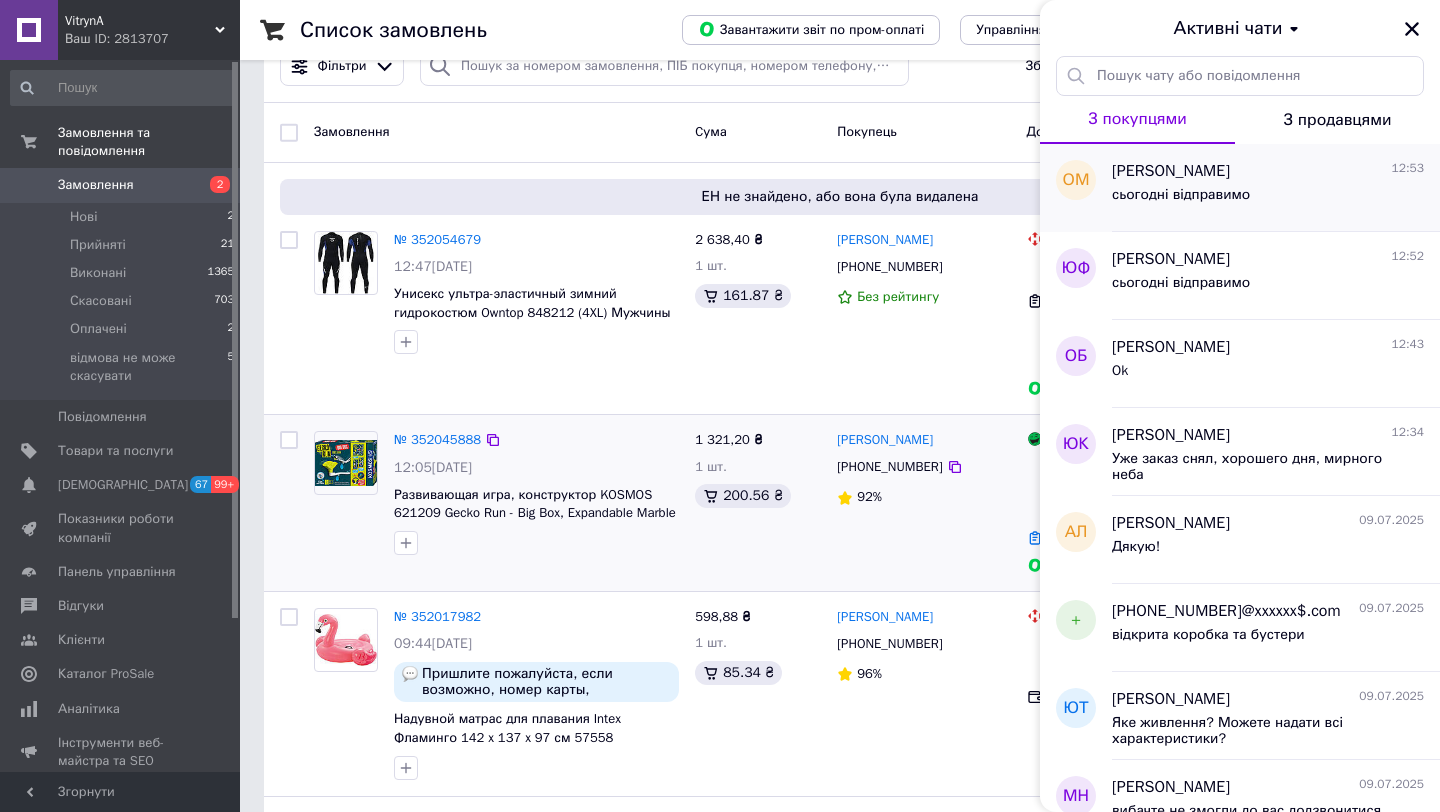 click on "сьогодні відправимо" at bounding box center [1268, 199] 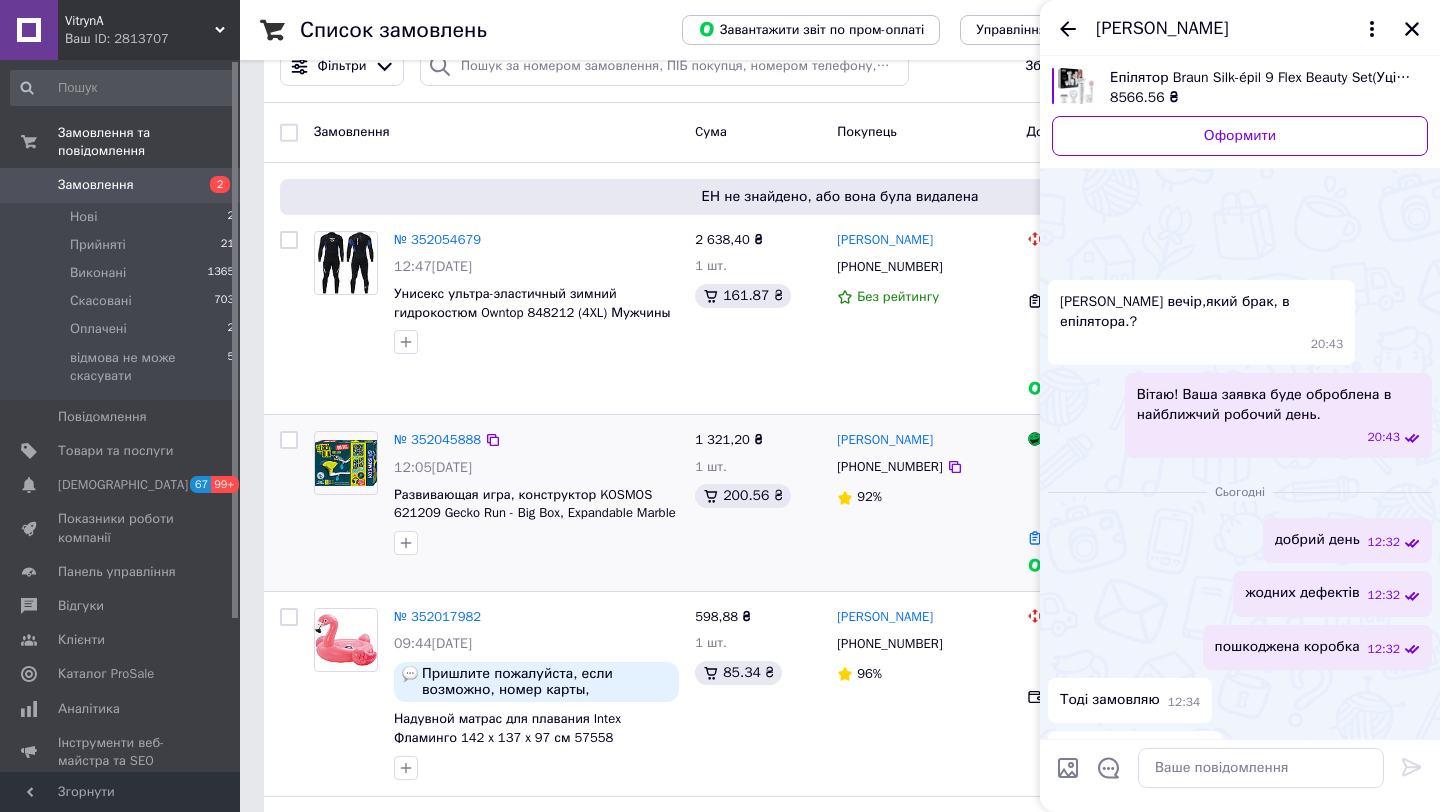 scroll, scrollTop: 602, scrollLeft: 0, axis: vertical 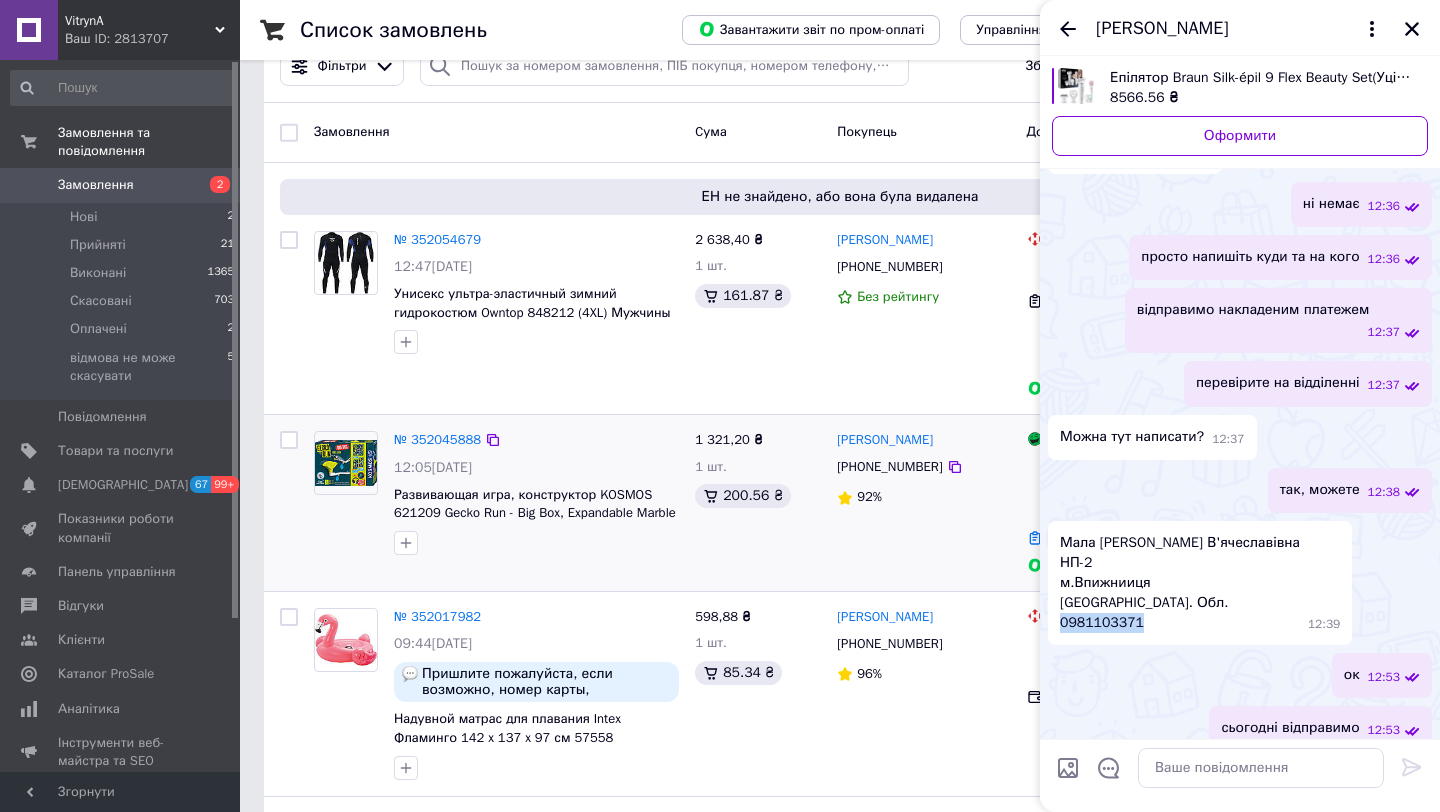 drag, startPoint x: 1159, startPoint y: 593, endPoint x: 1062, endPoint y: 594, distance: 97.00516 